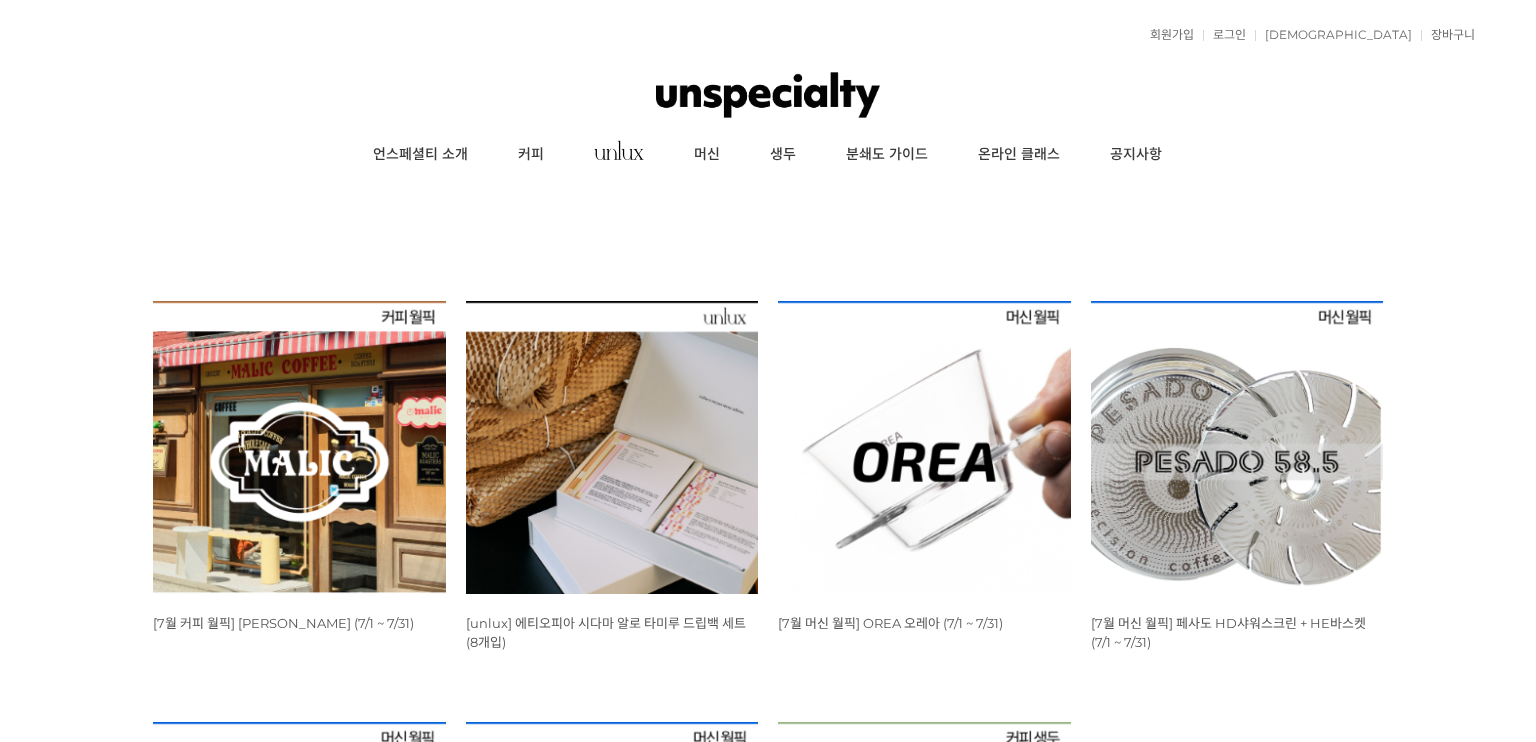 scroll, scrollTop: 0, scrollLeft: 0, axis: both 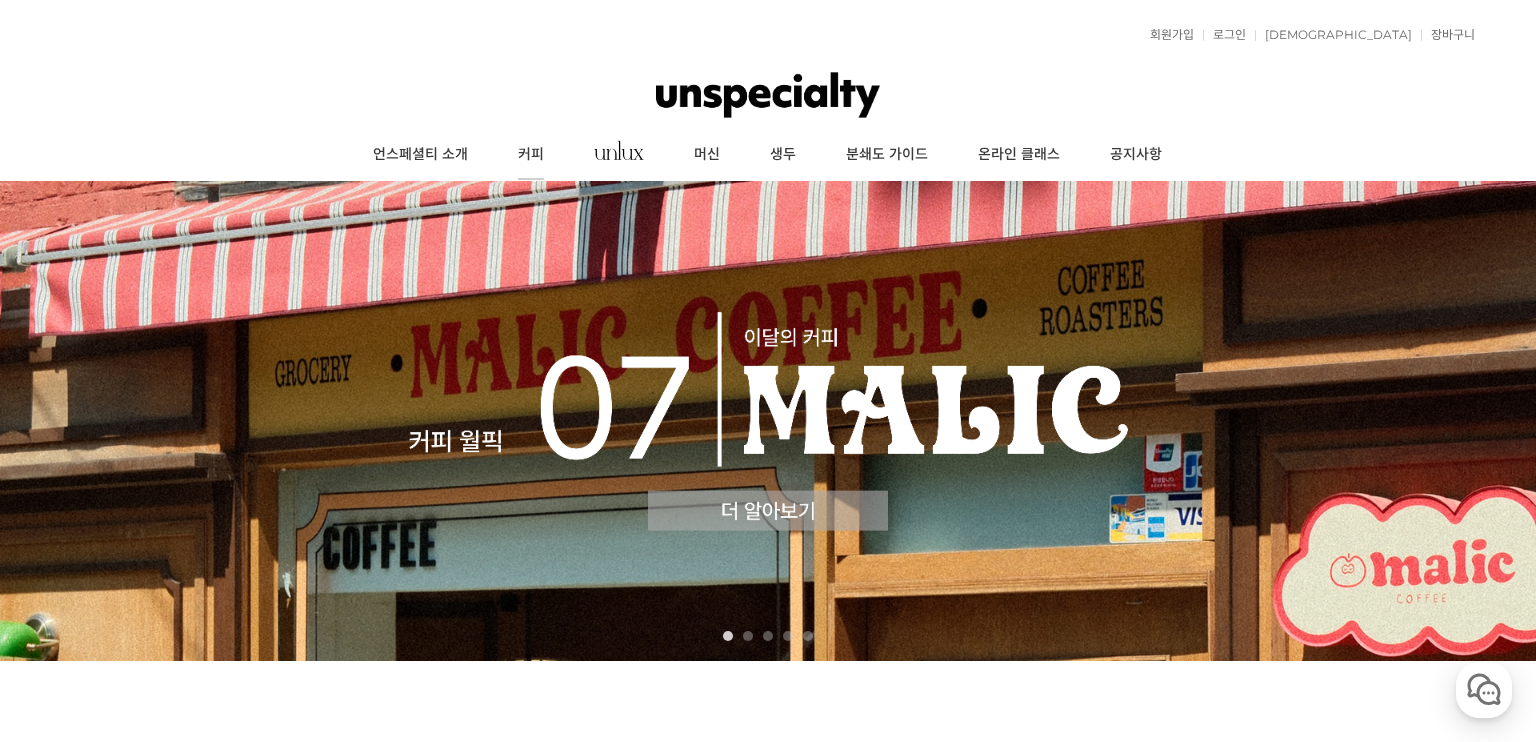 click on "커피" at bounding box center (531, 155) 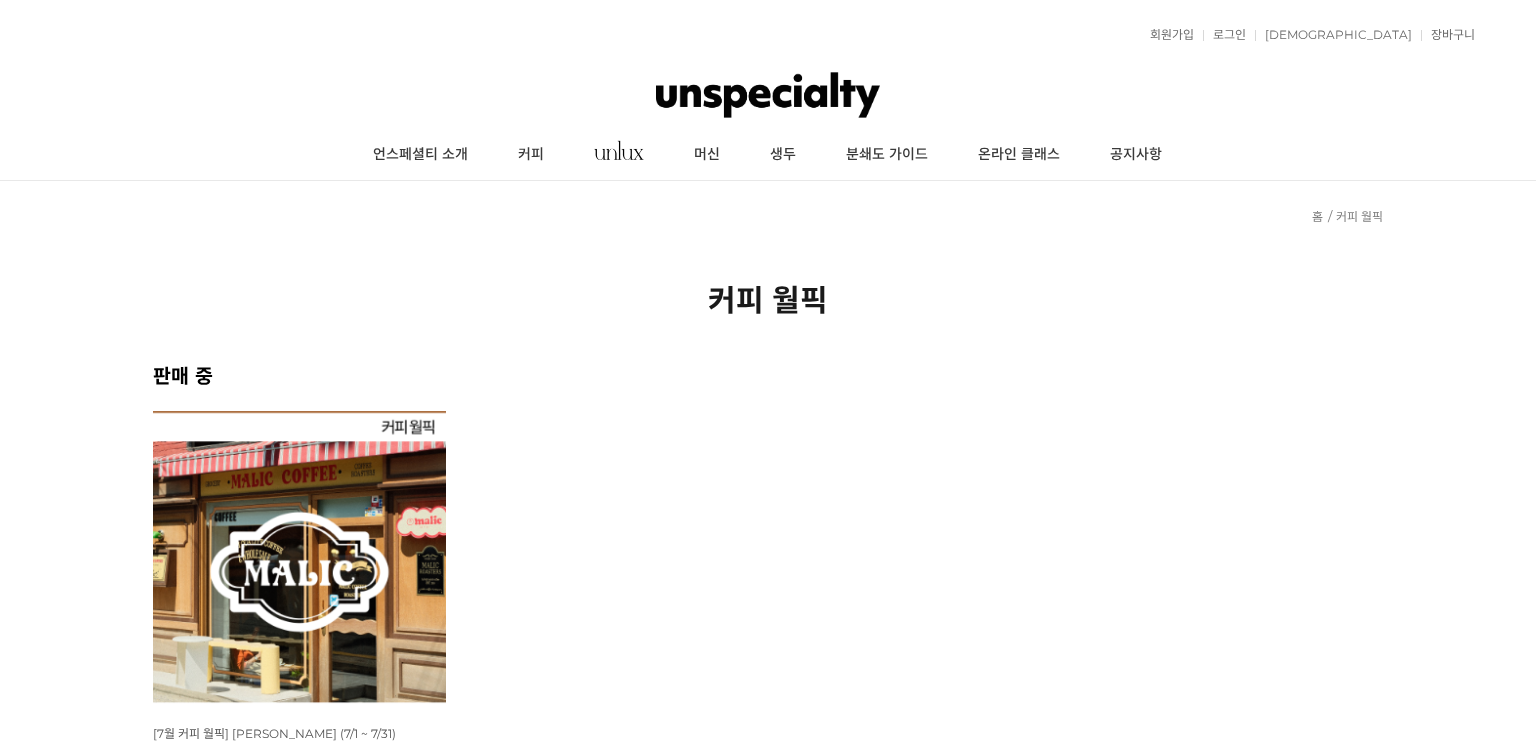 scroll, scrollTop: 0, scrollLeft: 0, axis: both 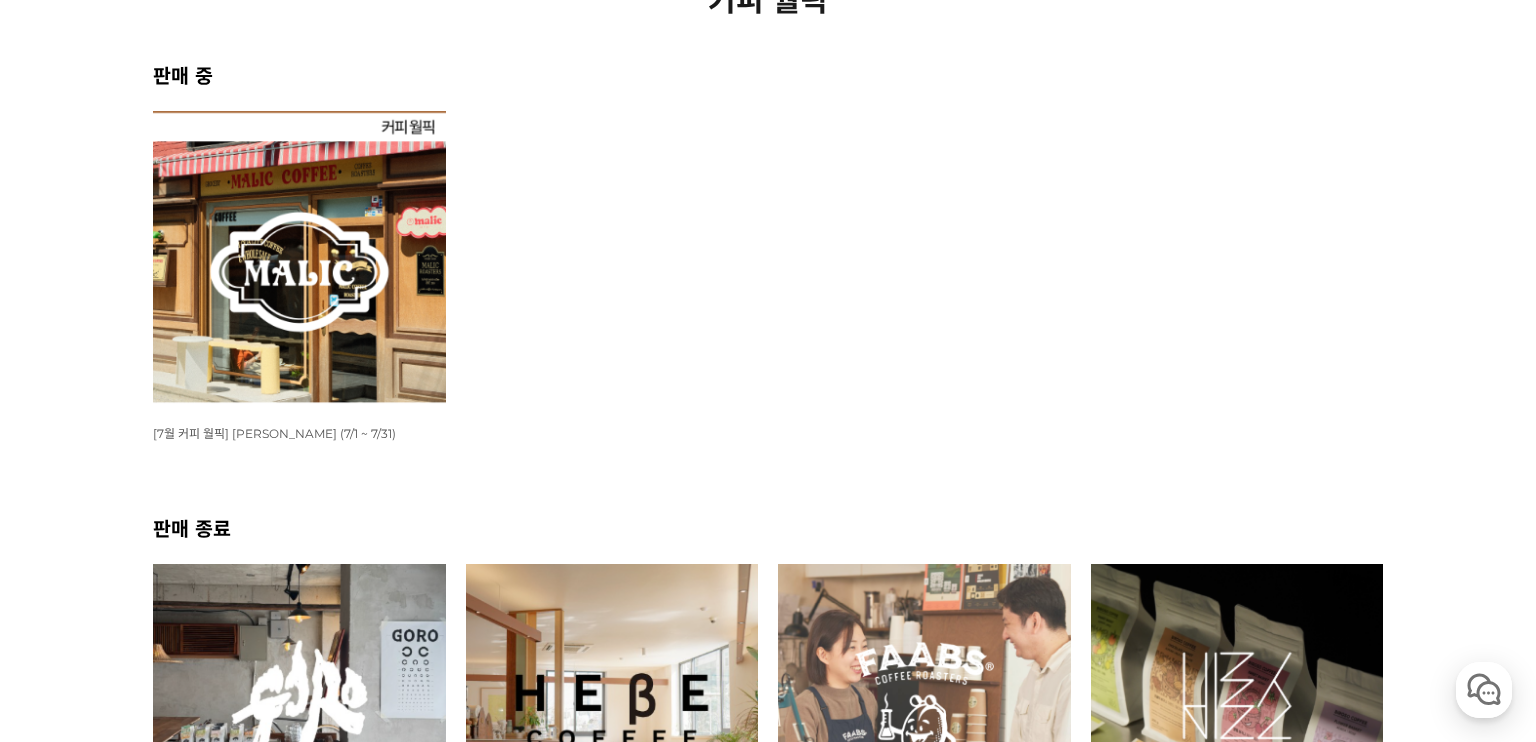 click at bounding box center (299, 257) 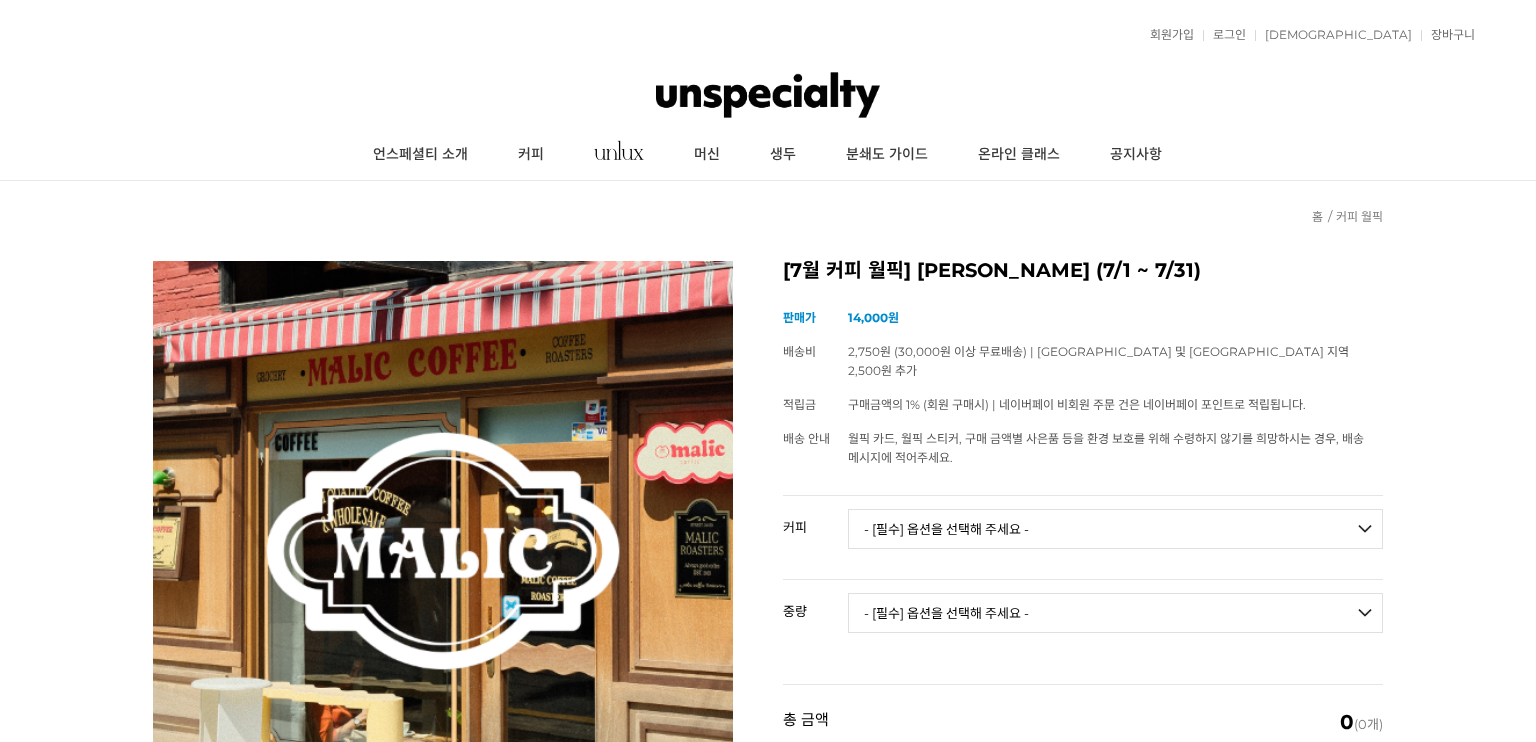 scroll, scrollTop: 0, scrollLeft: 0, axis: both 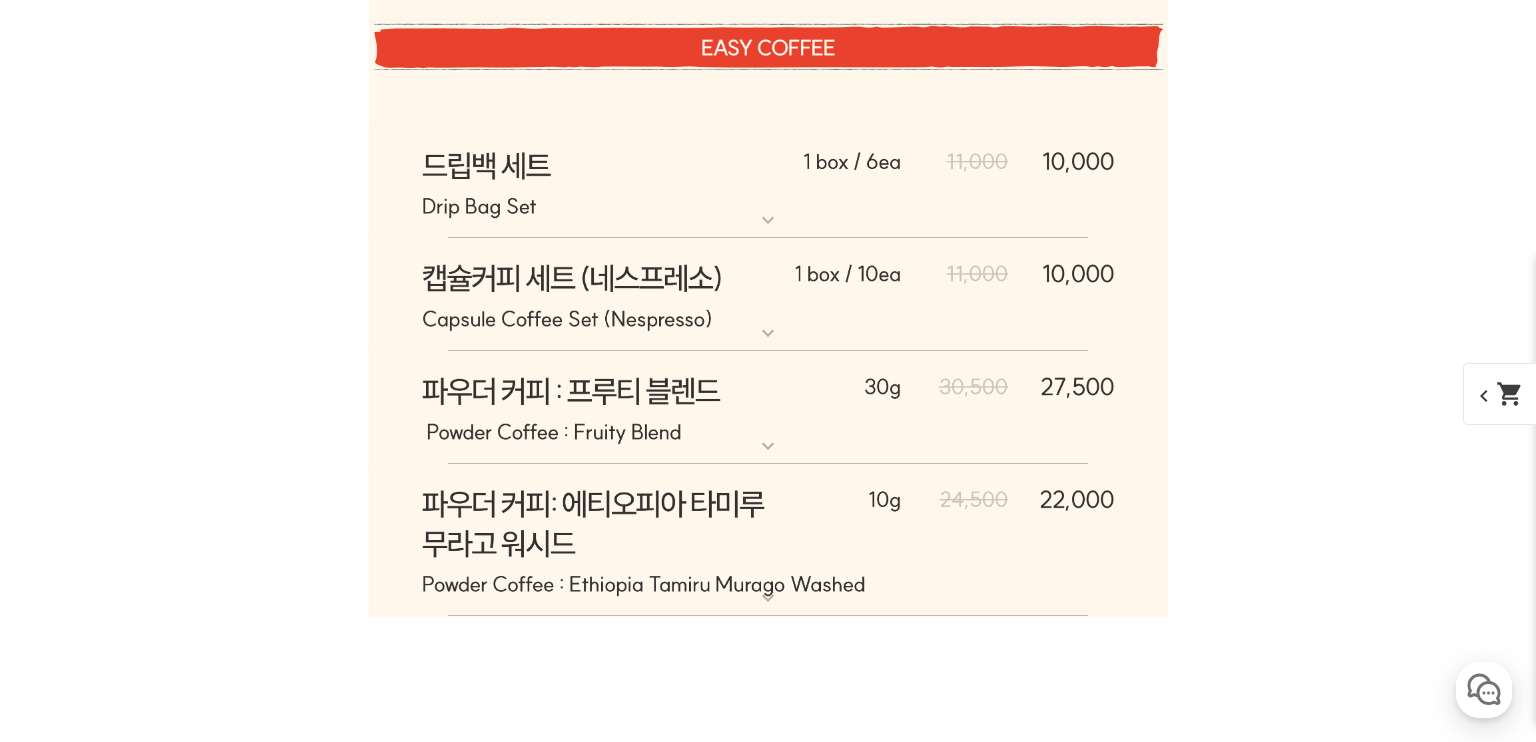click on "SOLD OUT" at bounding box center [768, -1383] 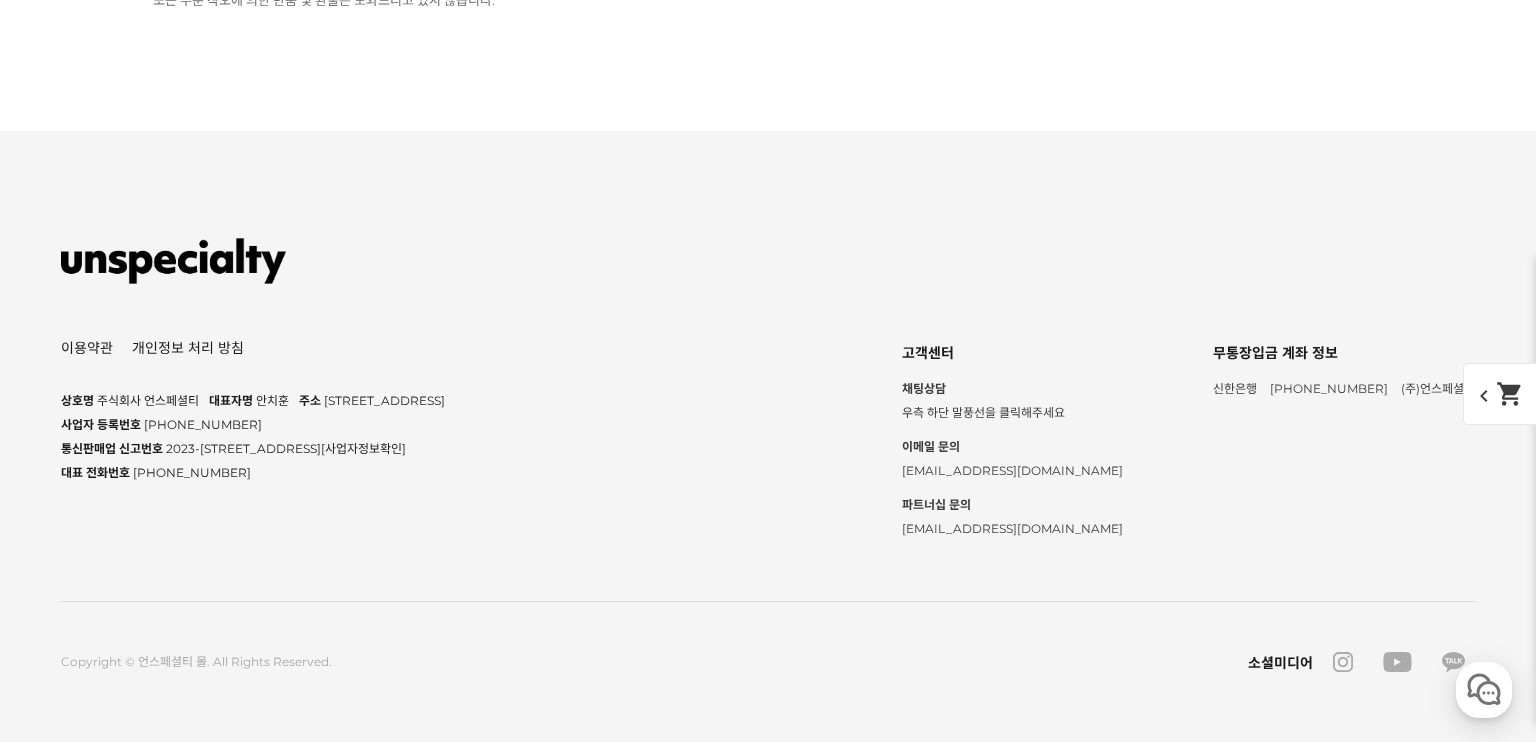 scroll, scrollTop: 15068, scrollLeft: 0, axis: vertical 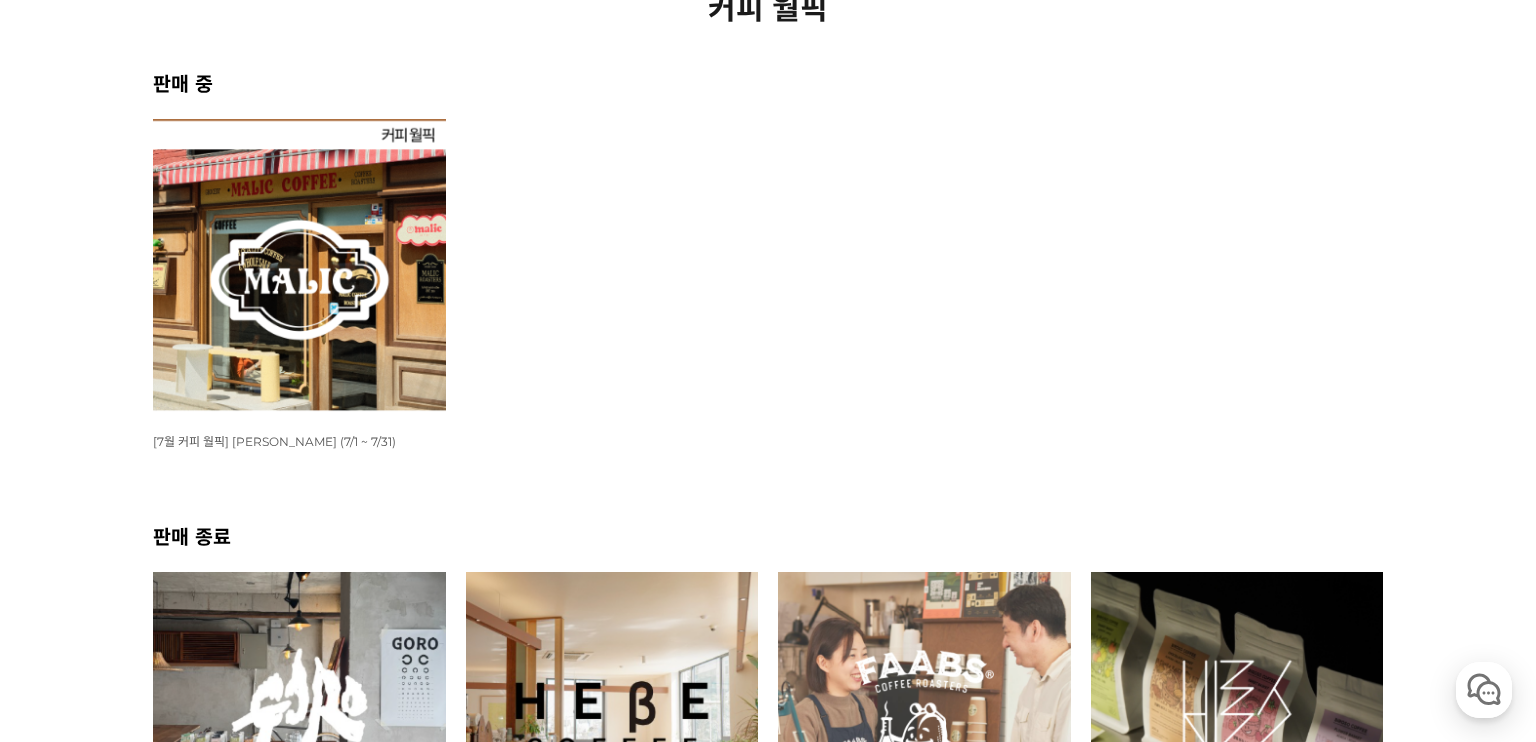 click at bounding box center (299, 265) 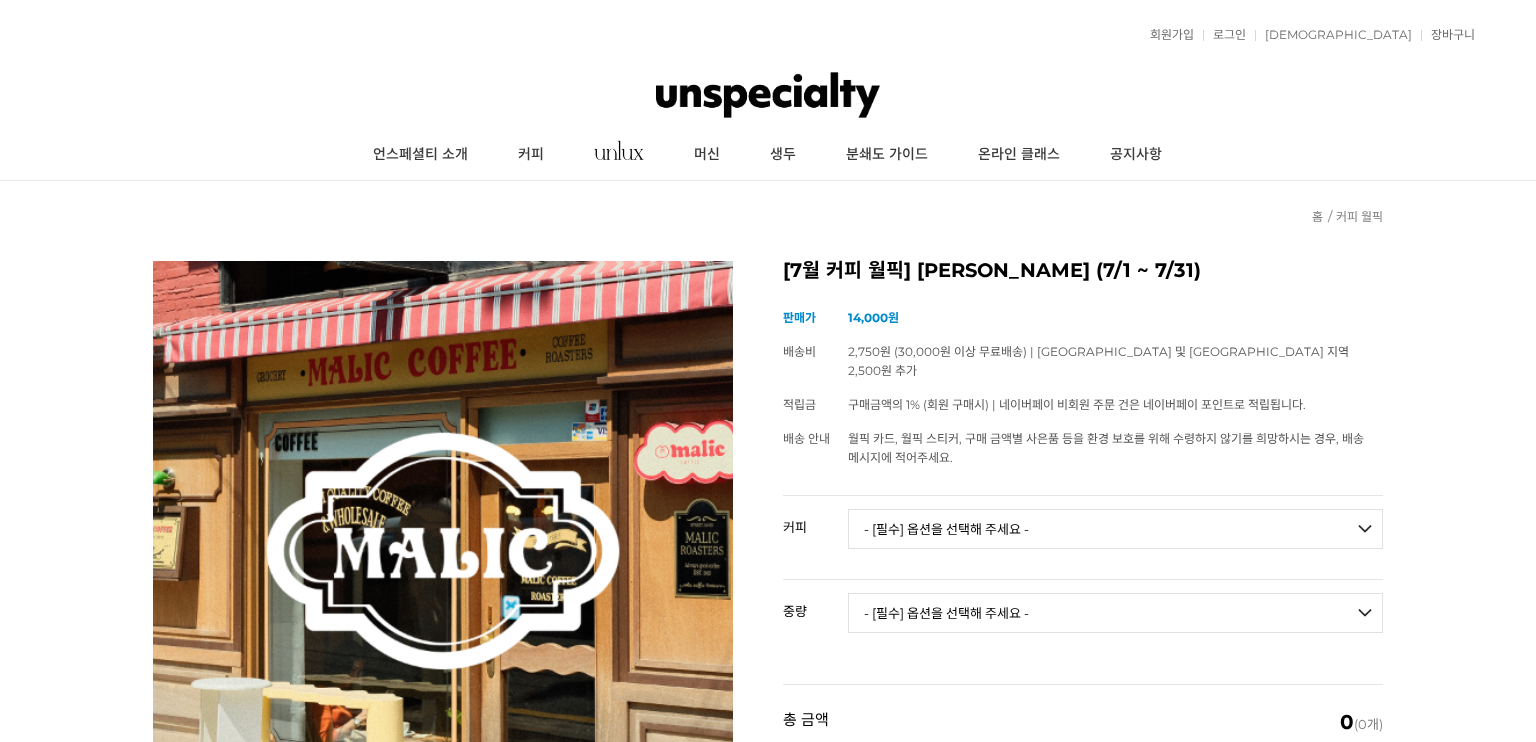 scroll, scrollTop: 0, scrollLeft: 0, axis: both 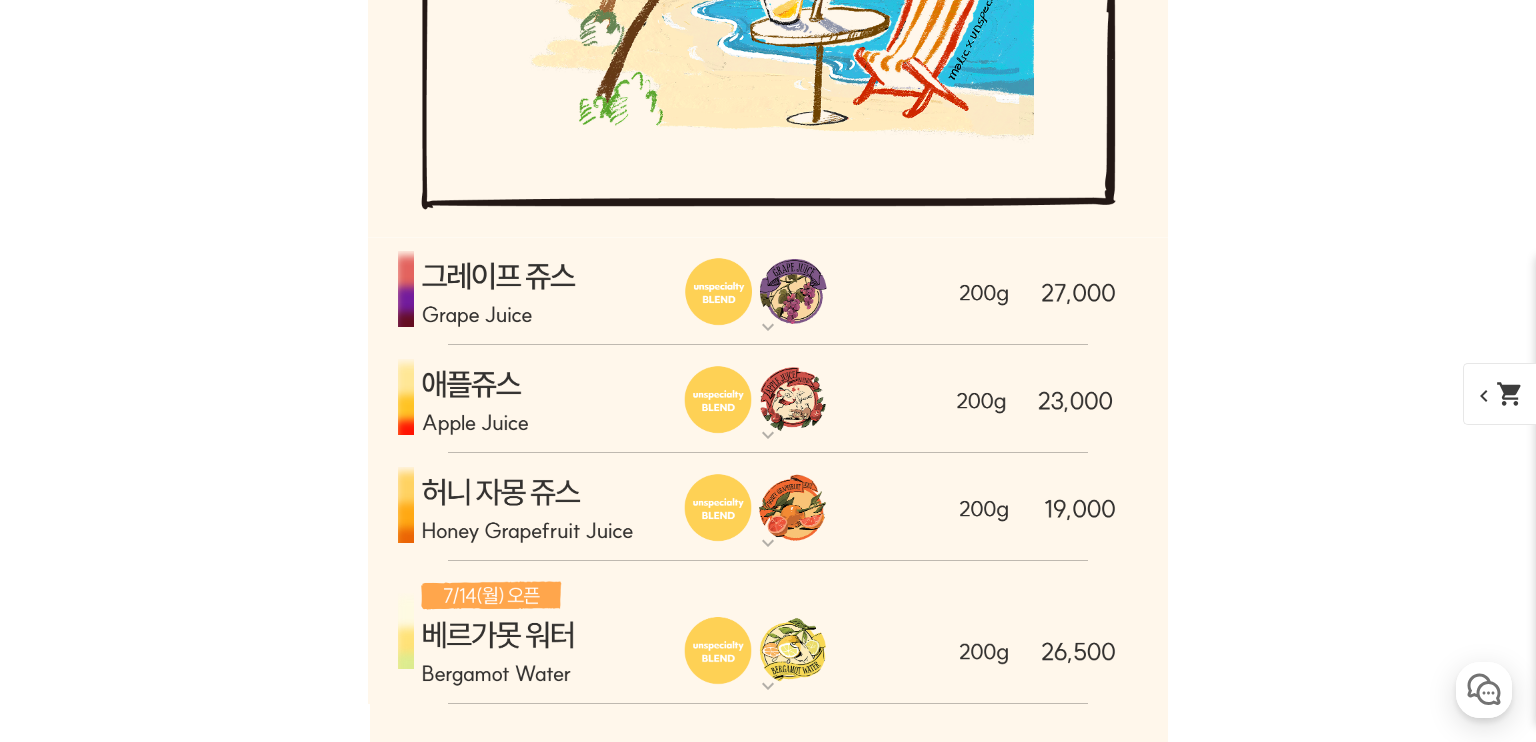 click at bounding box center [768, 399] 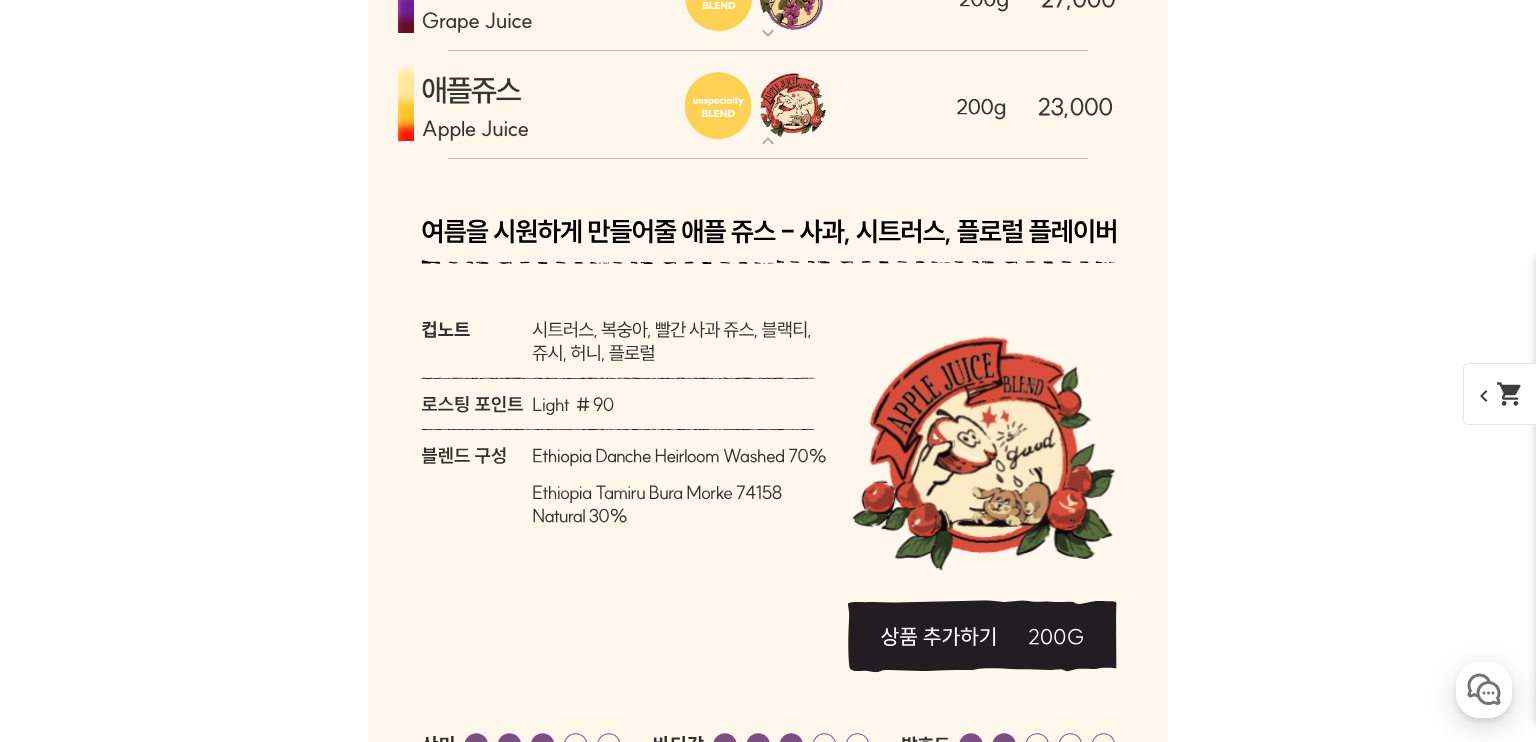 scroll, scrollTop: 6119, scrollLeft: 0, axis: vertical 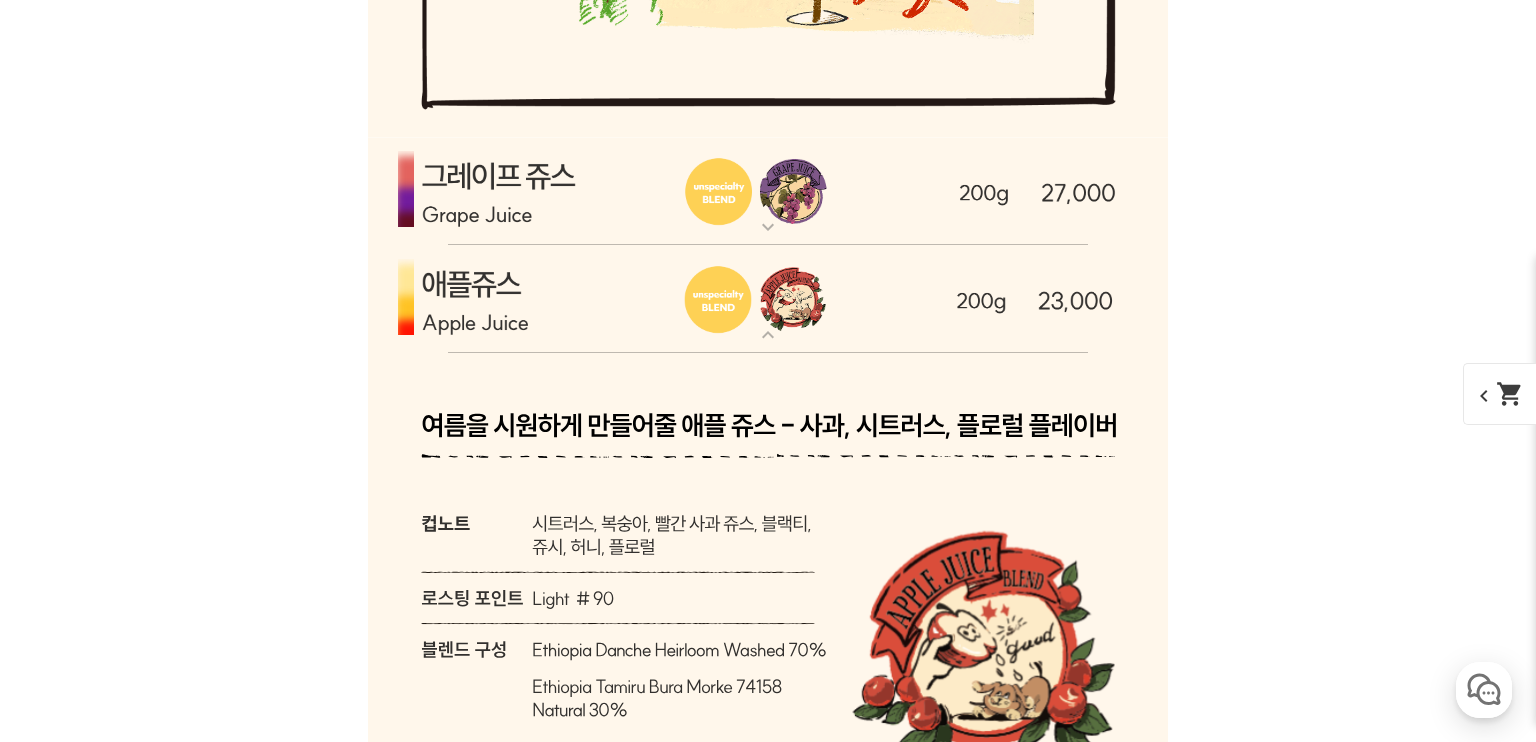 click at bounding box center (768, 299) 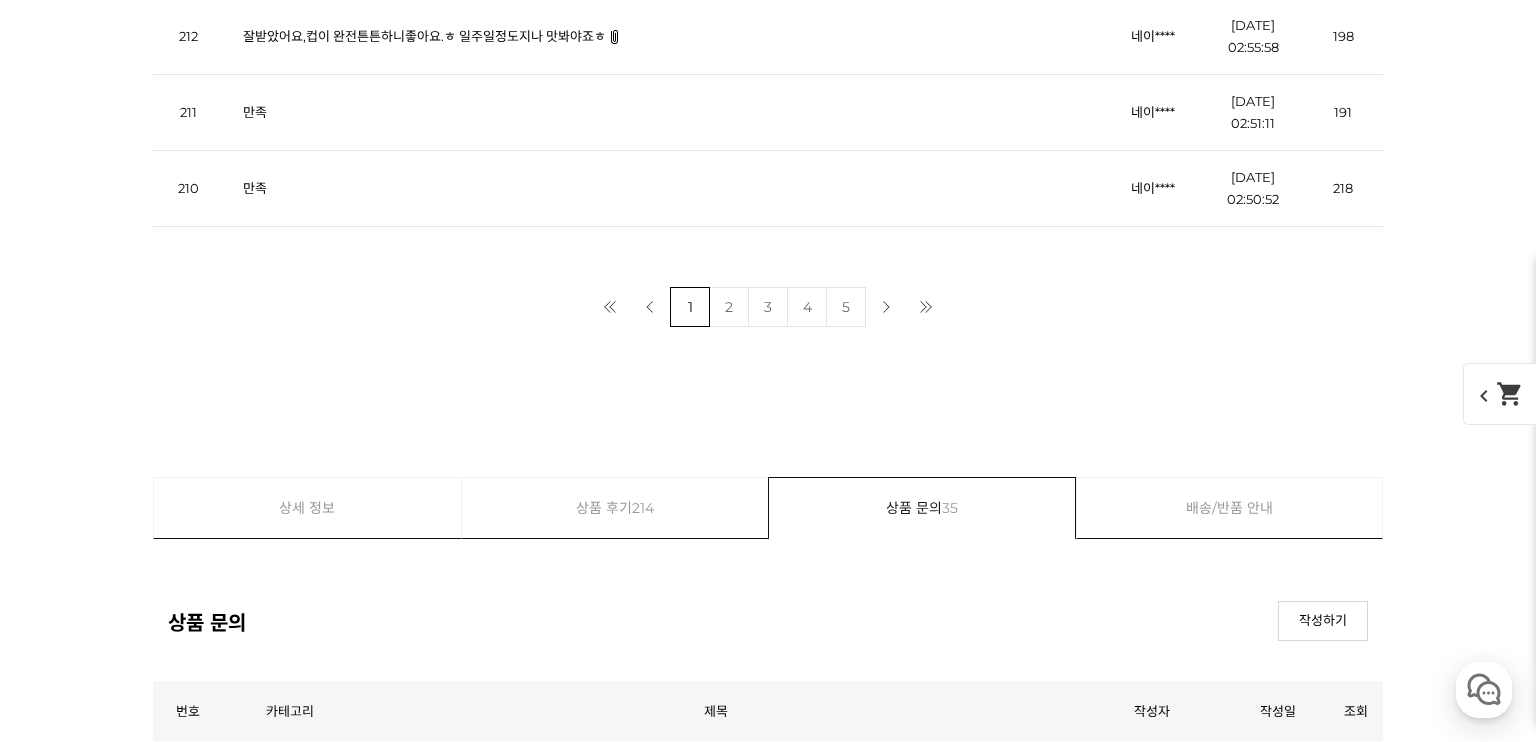 scroll, scrollTop: 12119, scrollLeft: 0, axis: vertical 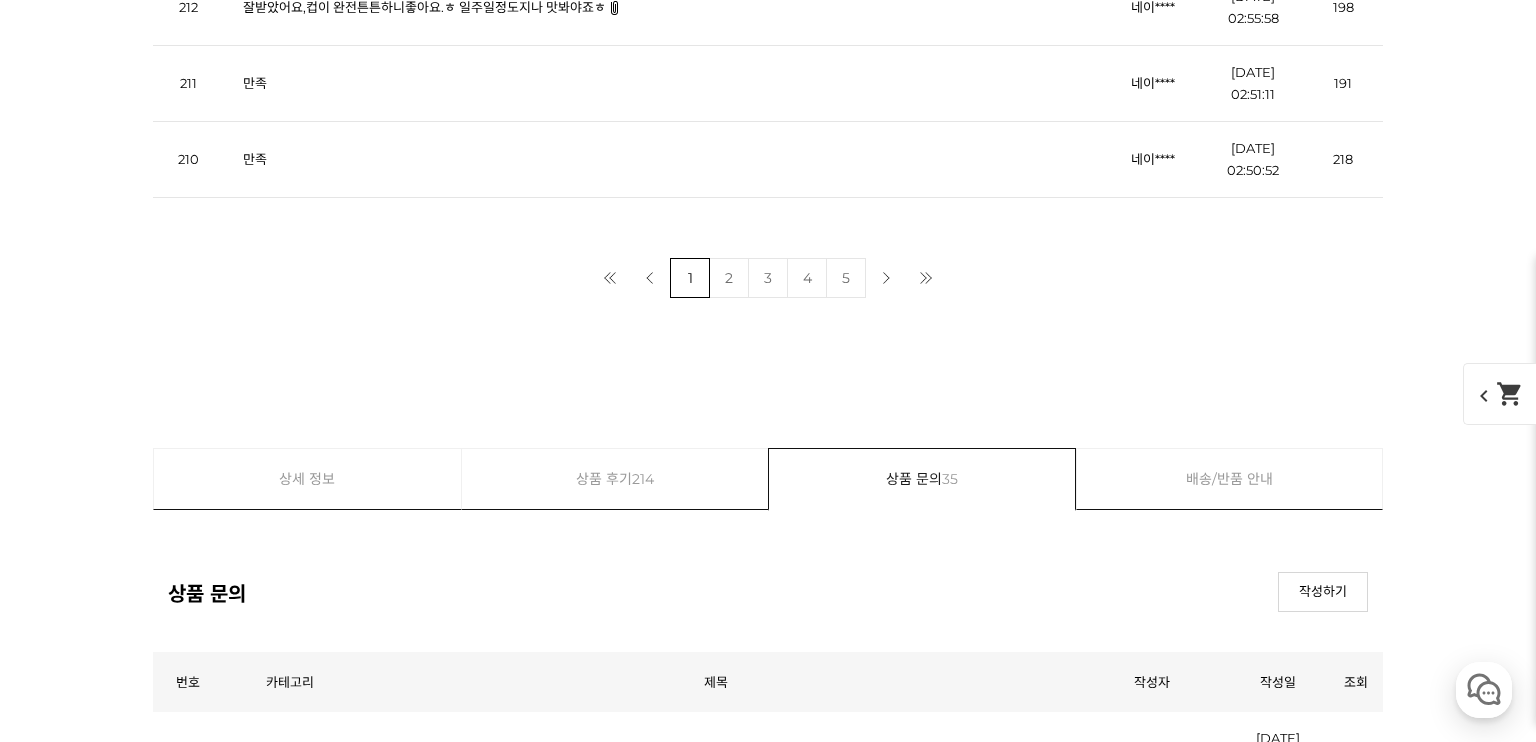 click at bounding box center (768, -2602) 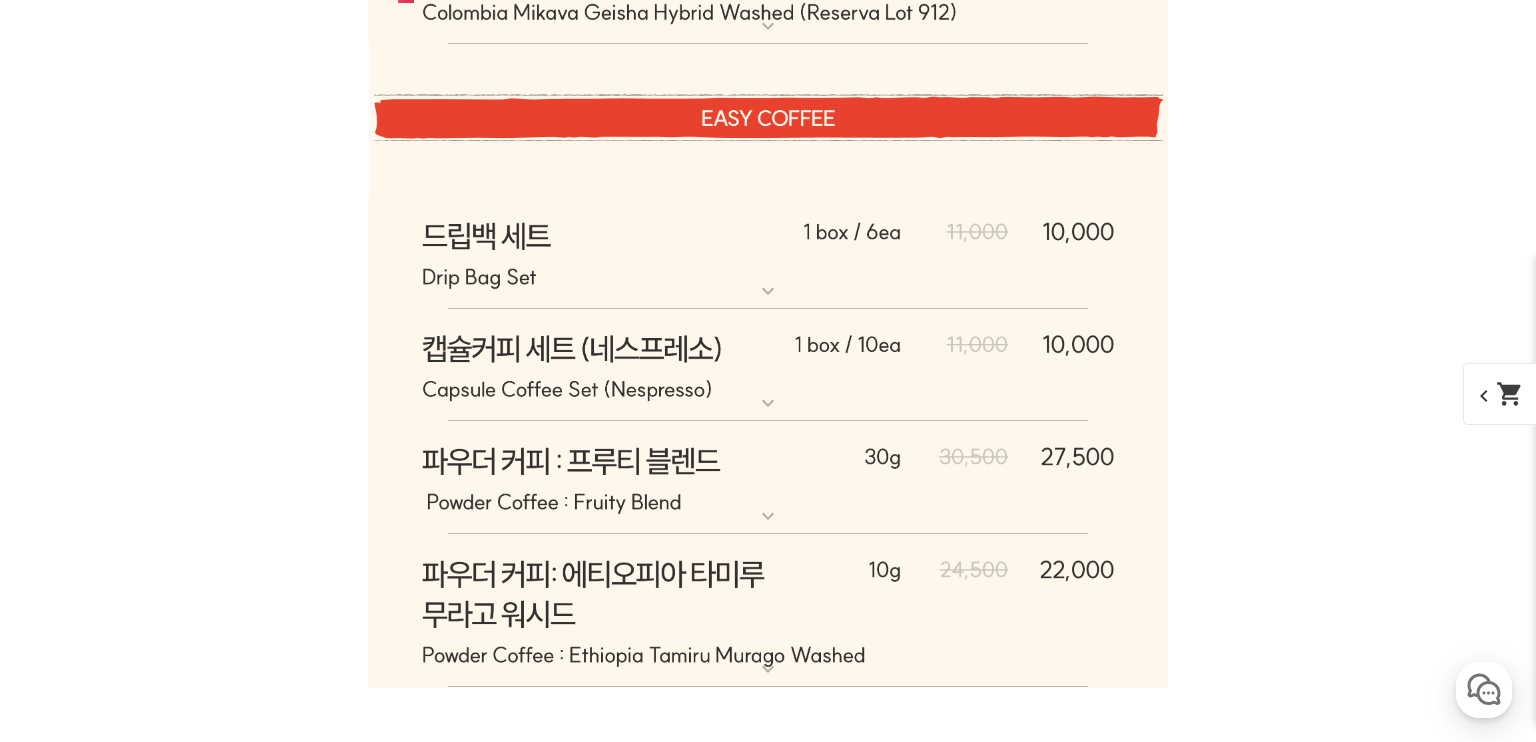 scroll, scrollTop: 11919, scrollLeft: 0, axis: vertical 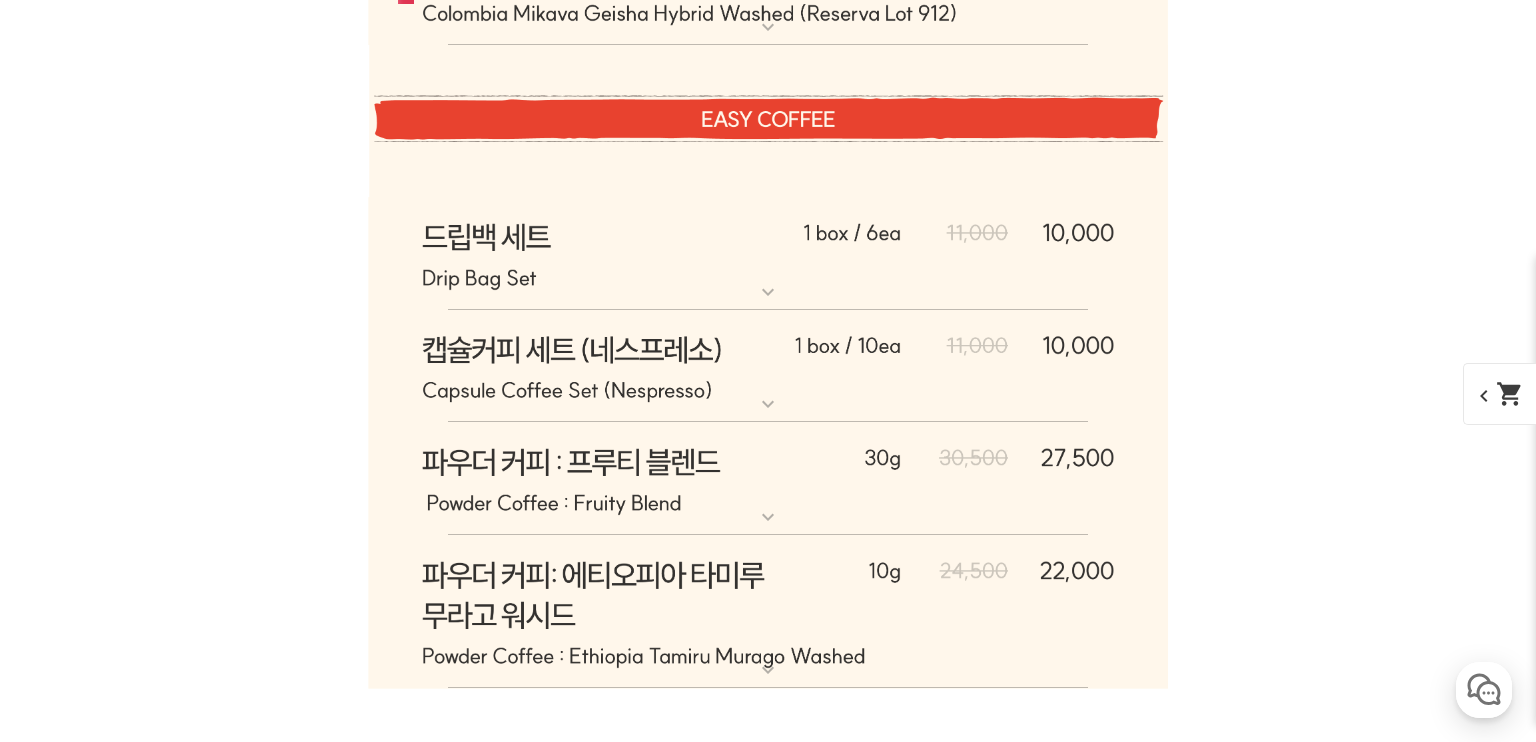 click at bounding box center [768, -2402] 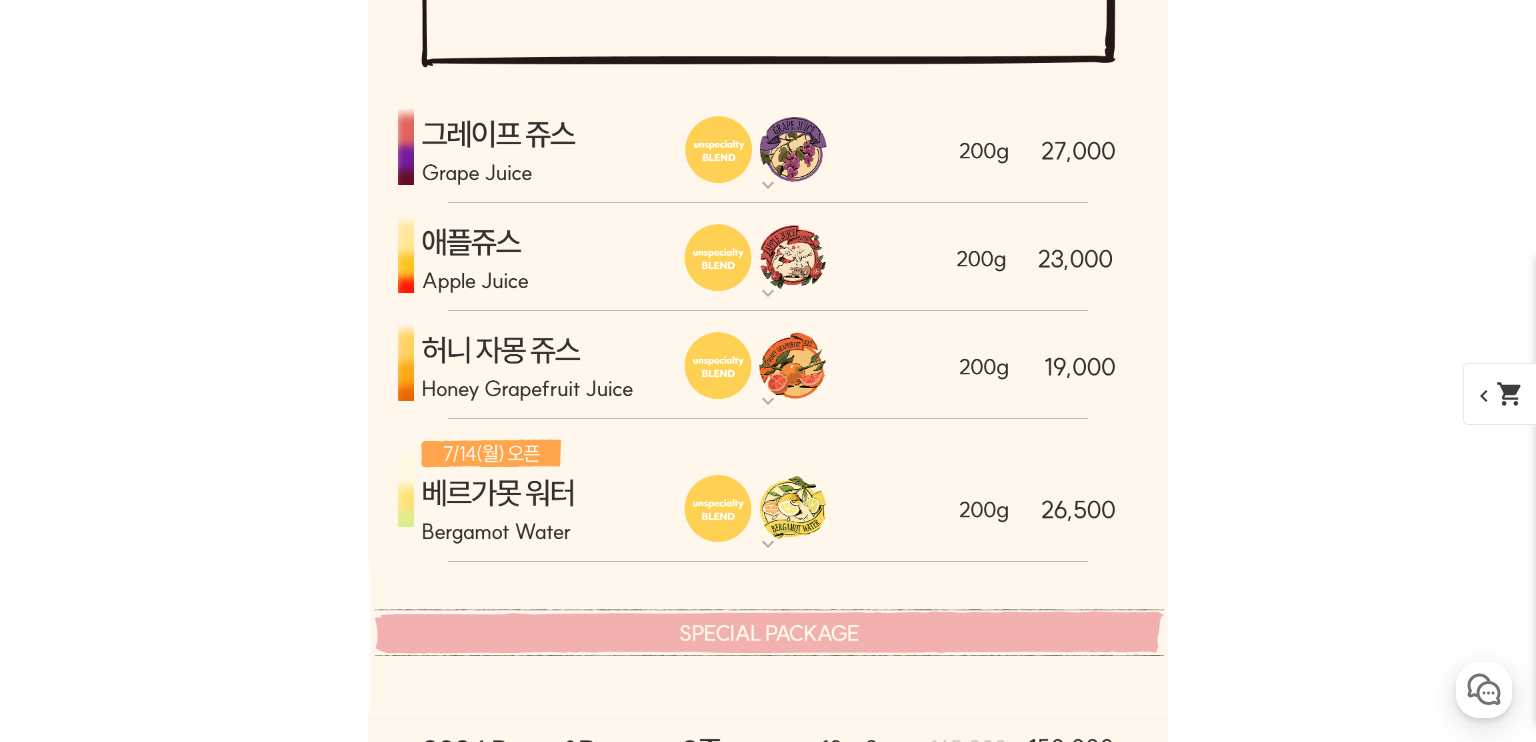 scroll, scrollTop: 6119, scrollLeft: 0, axis: vertical 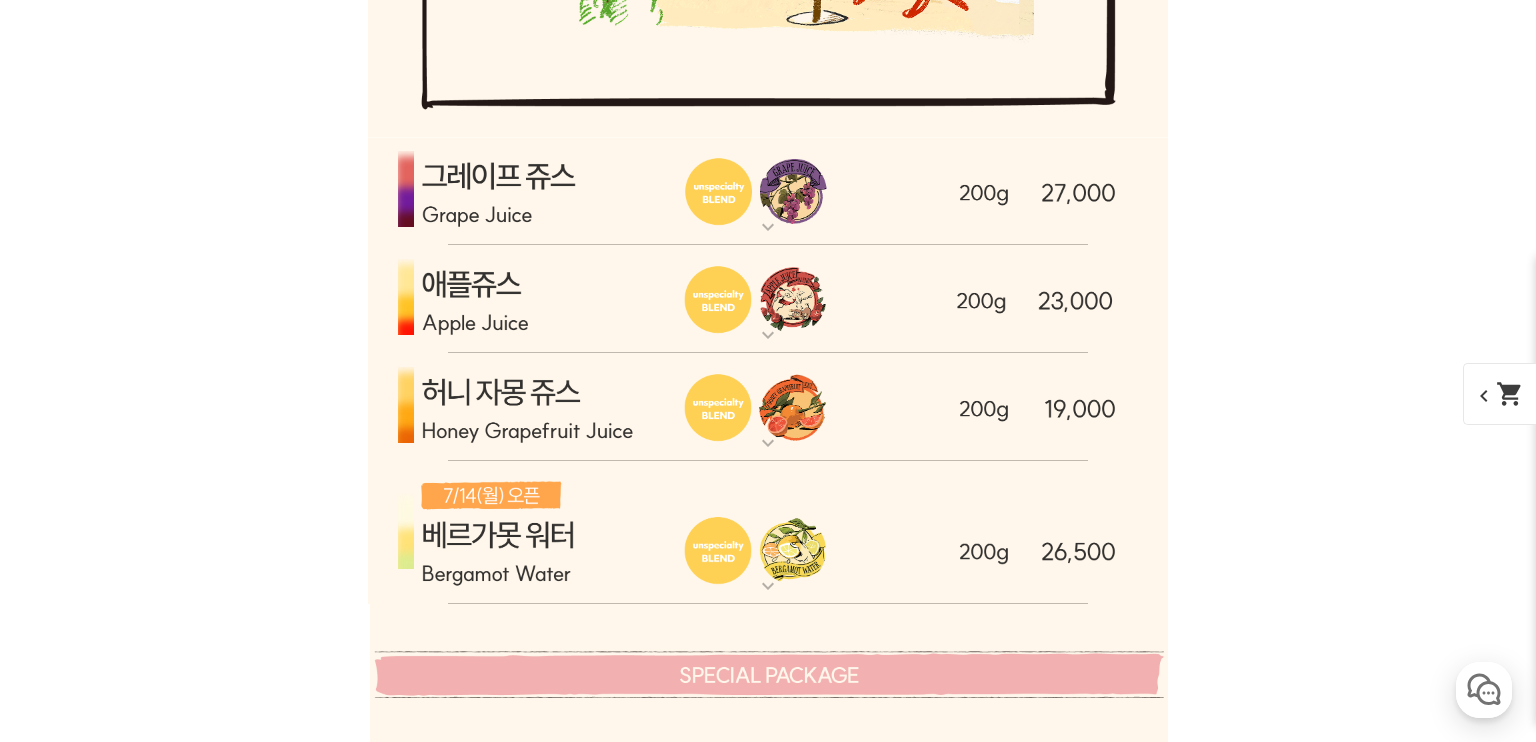 click at bounding box center [768, 299] 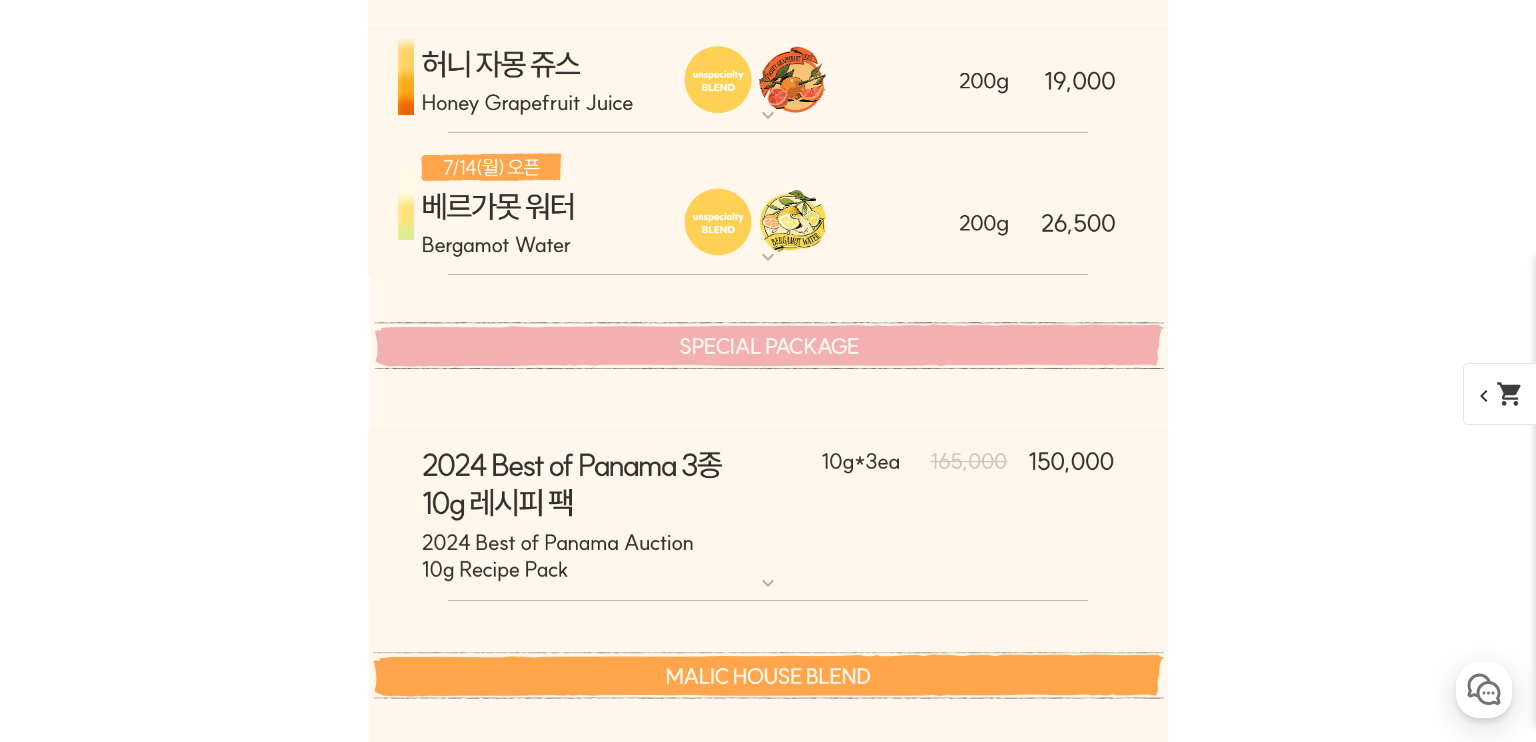 scroll, scrollTop: 6619, scrollLeft: 0, axis: vertical 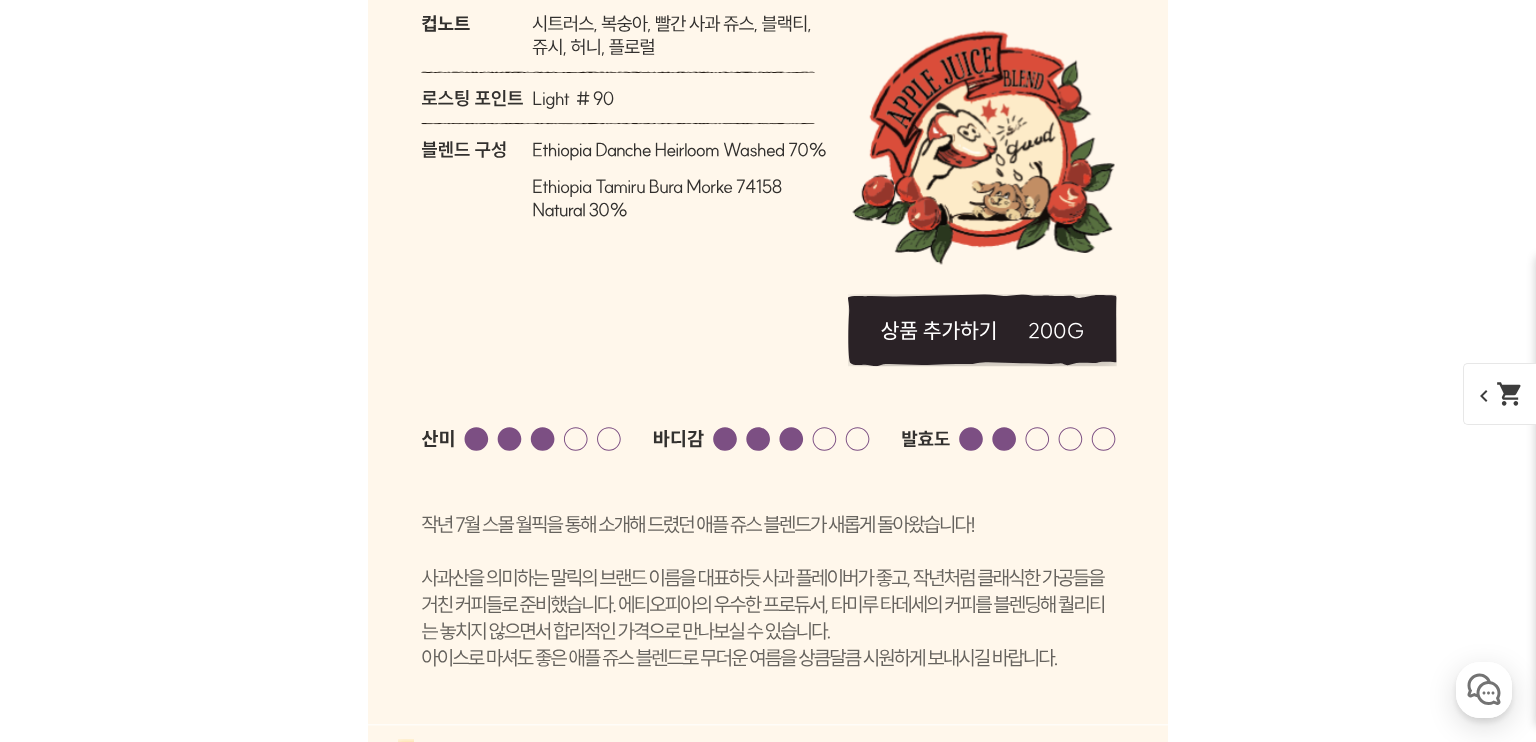 click 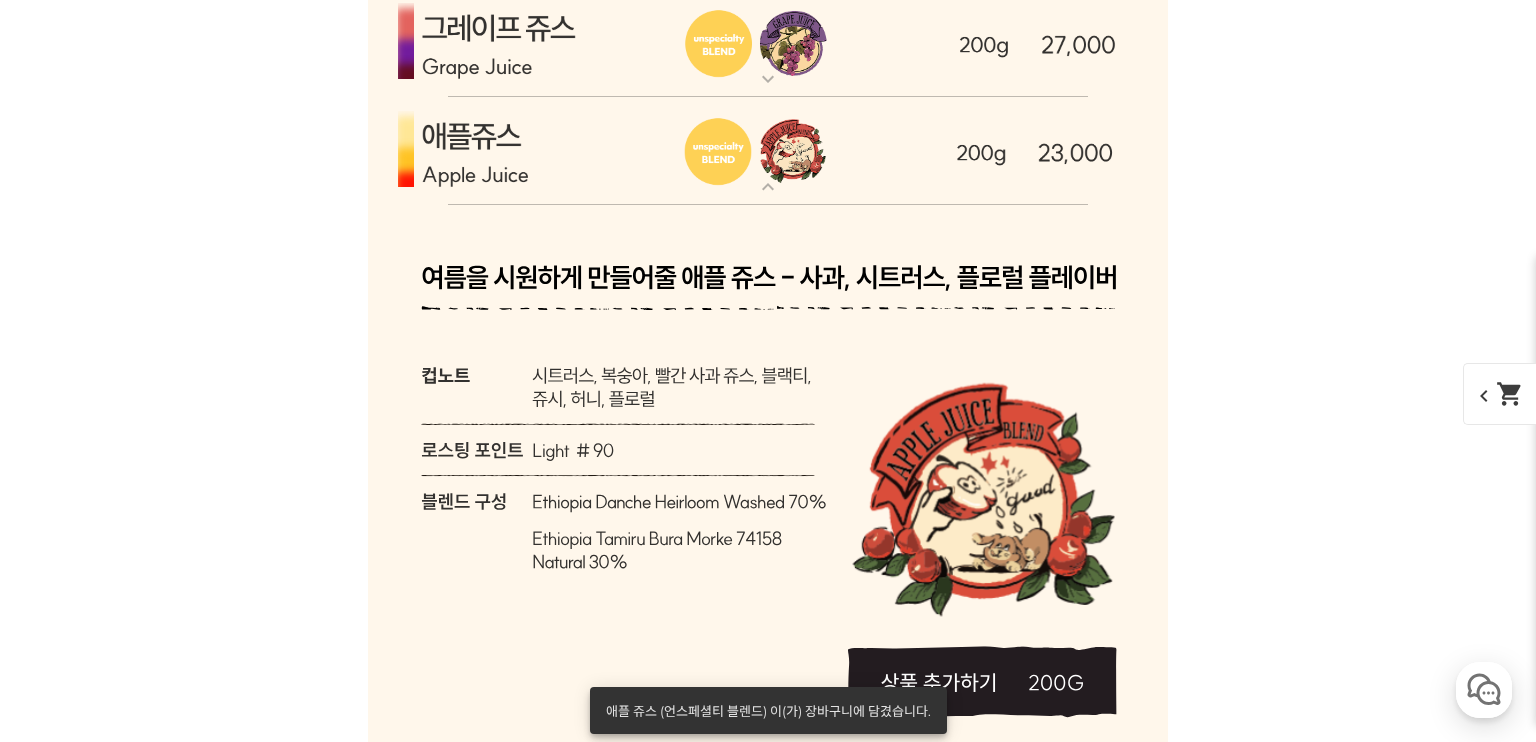 scroll, scrollTop: 6119, scrollLeft: 0, axis: vertical 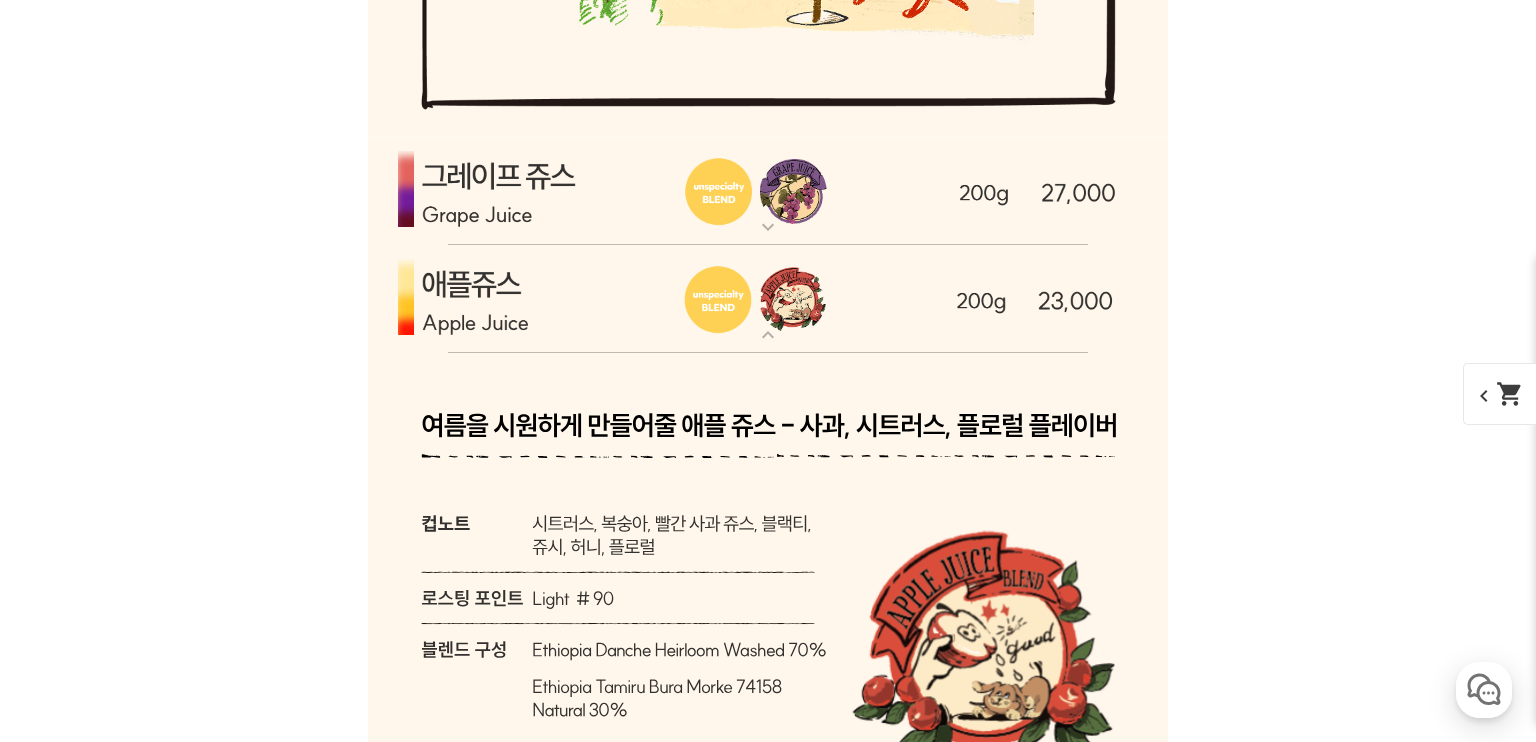 click at bounding box center (768, 299) 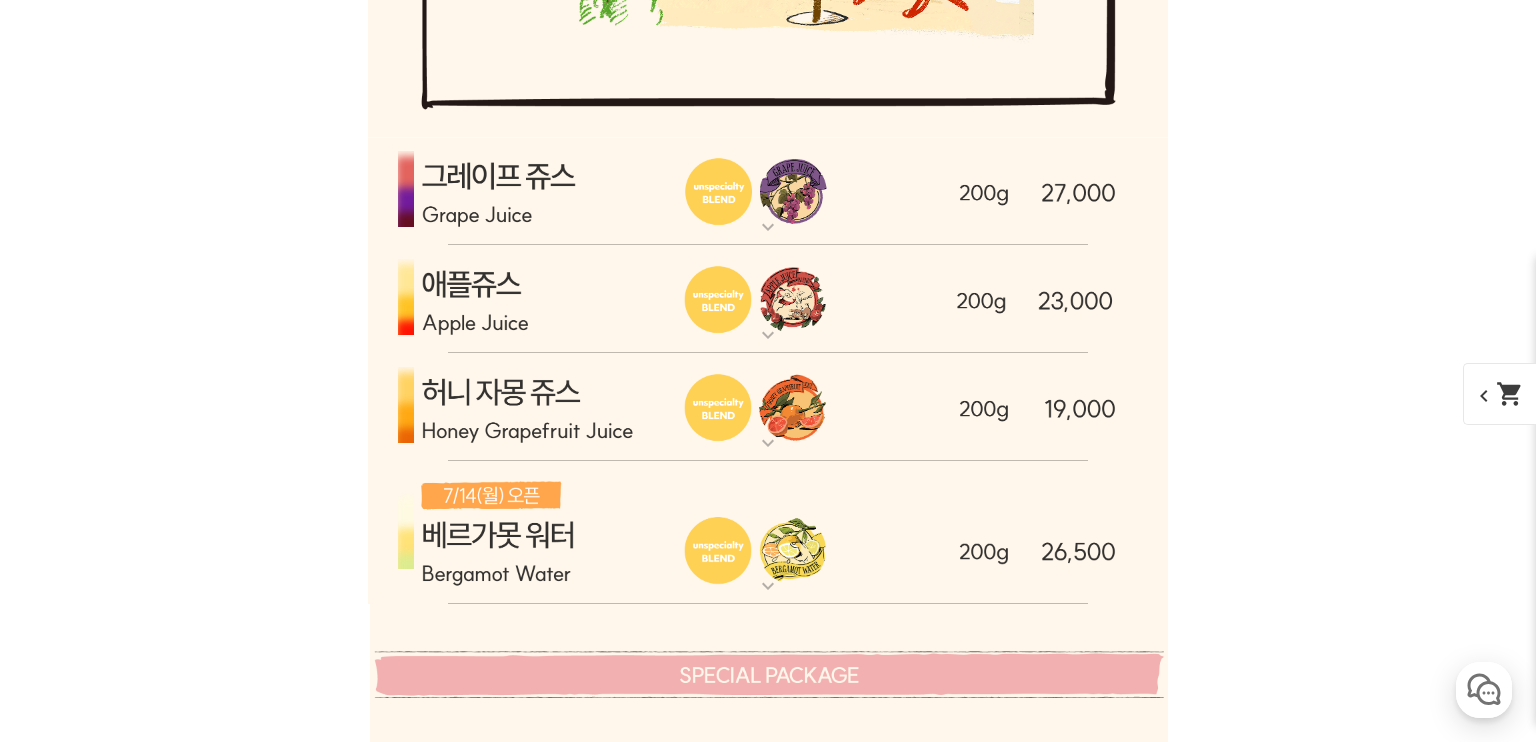 click at bounding box center [768, 299] 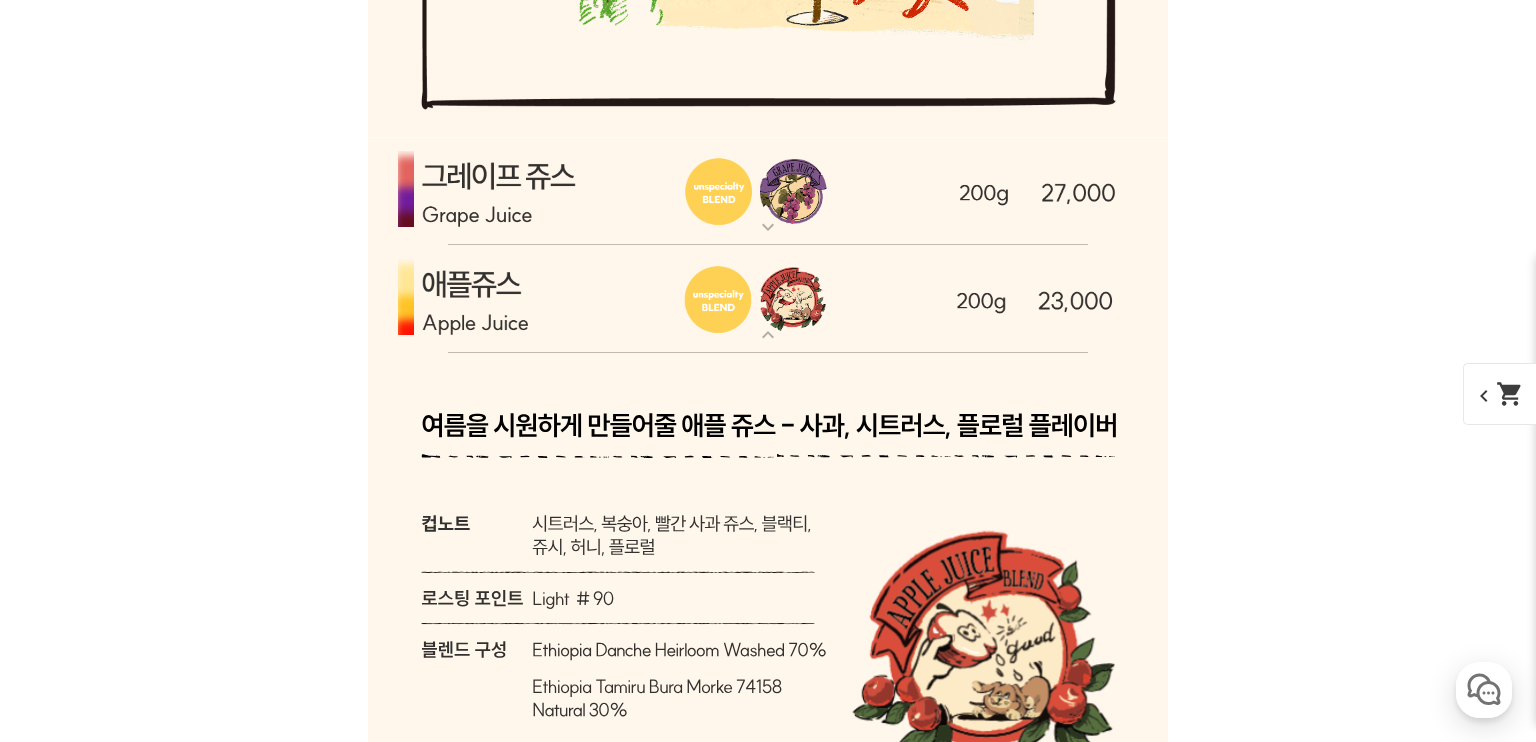 click at bounding box center [768, 299] 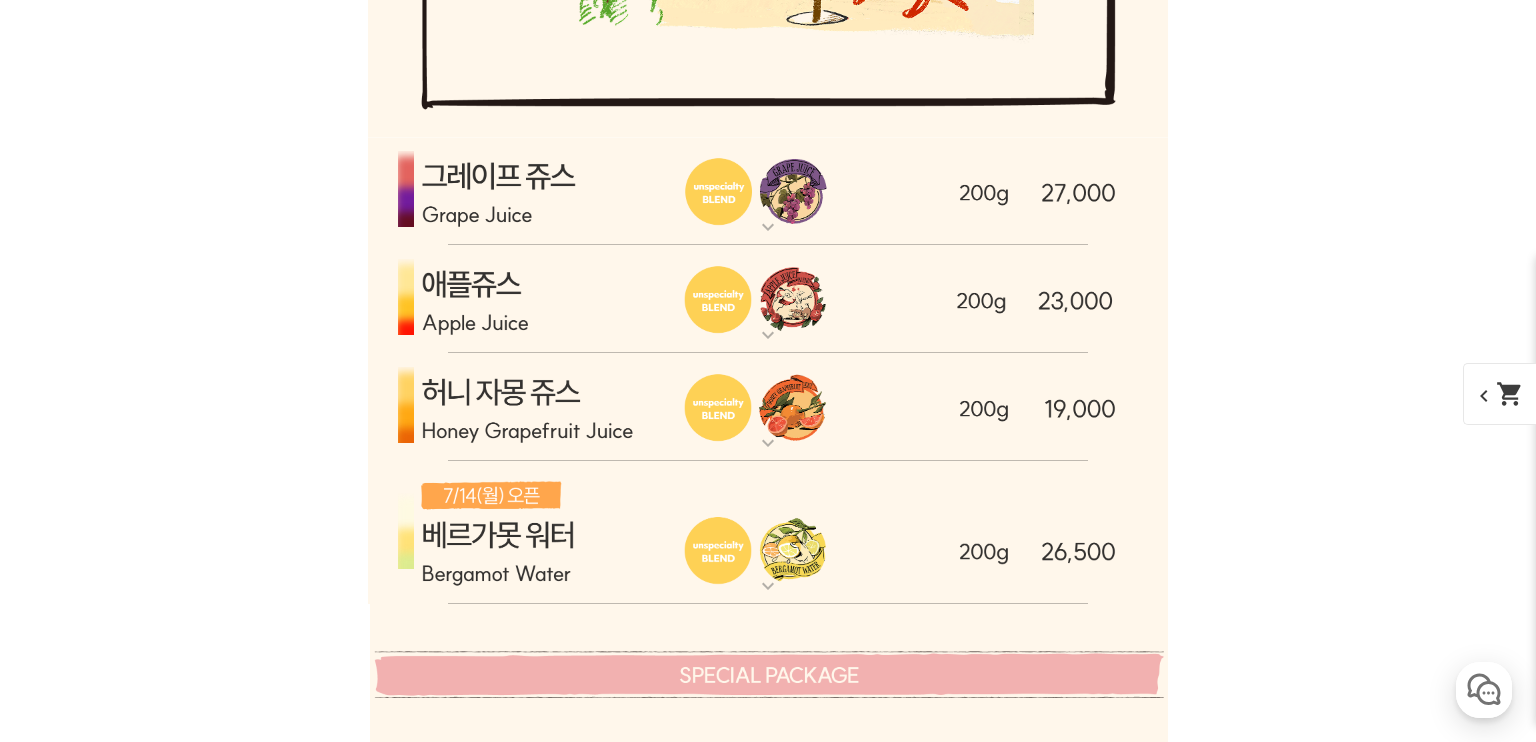 click at bounding box center (768, 299) 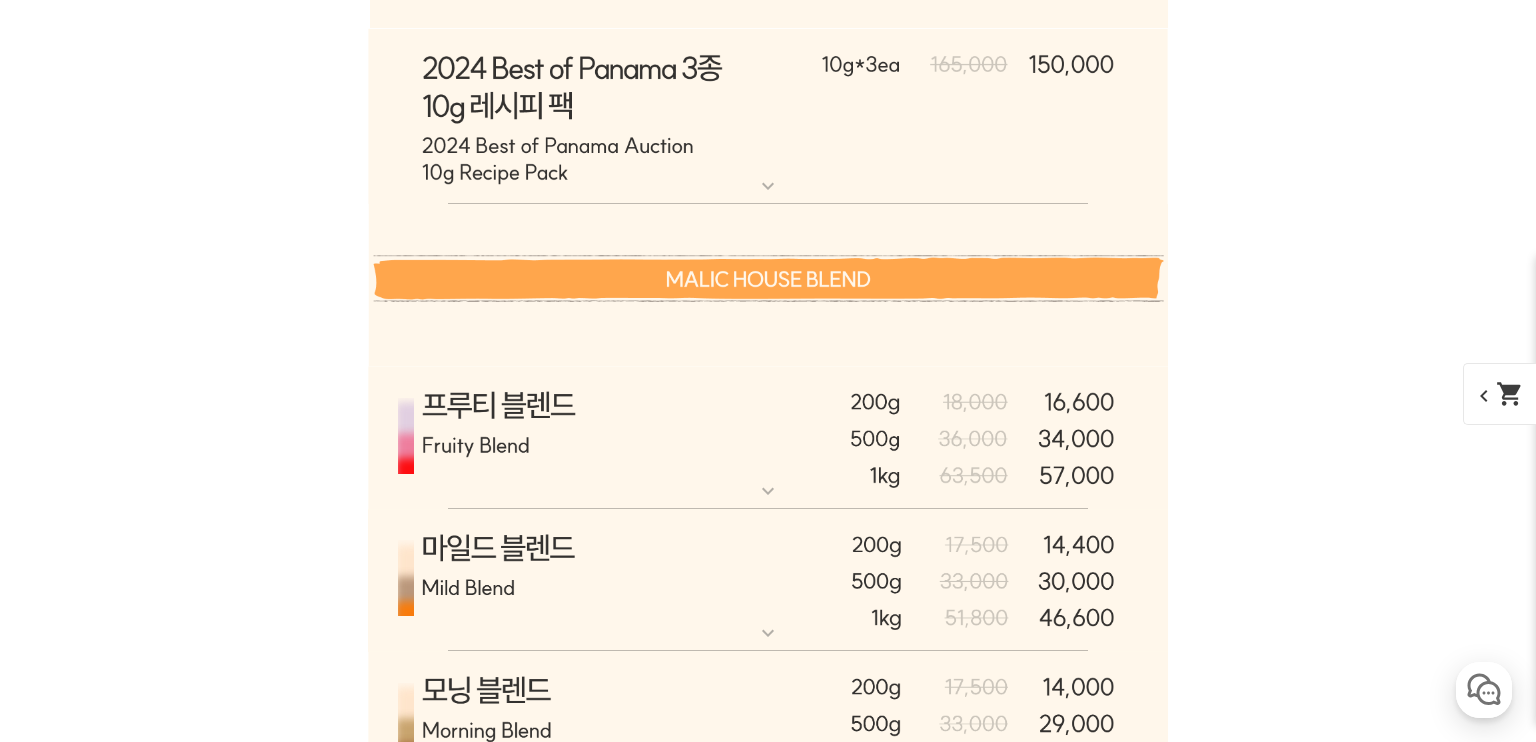 scroll, scrollTop: 7919, scrollLeft: 0, axis: vertical 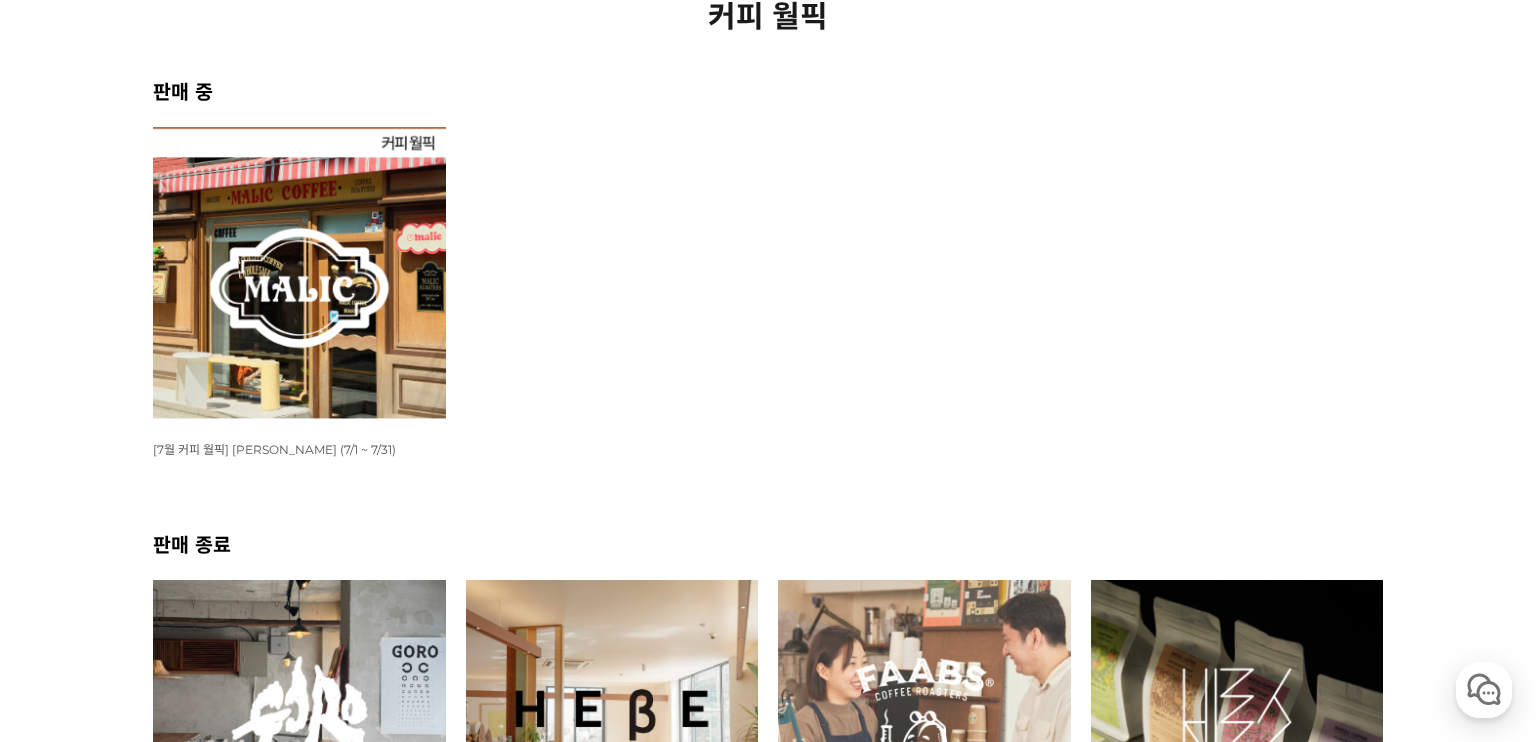 click at bounding box center [299, 273] 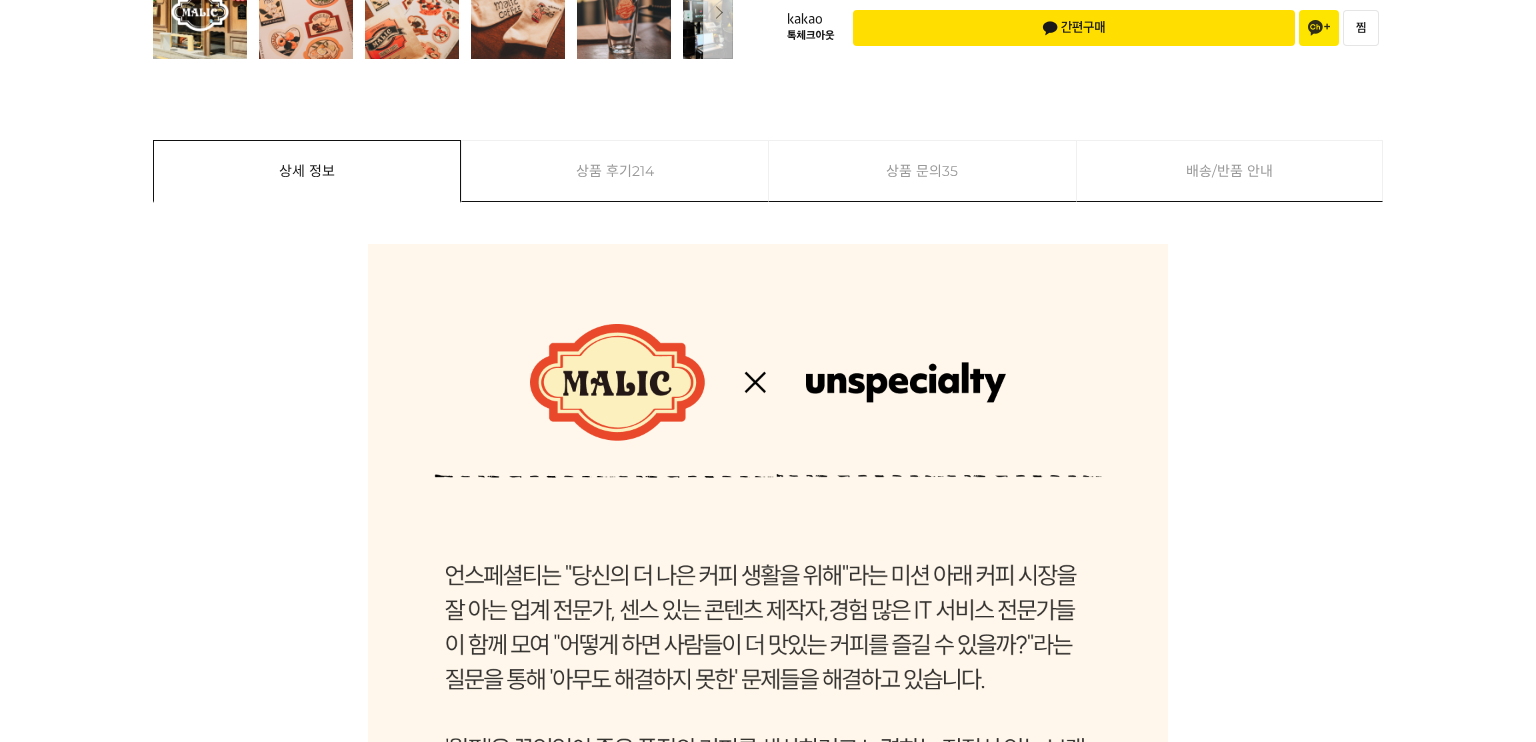 scroll, scrollTop: 1696, scrollLeft: 0, axis: vertical 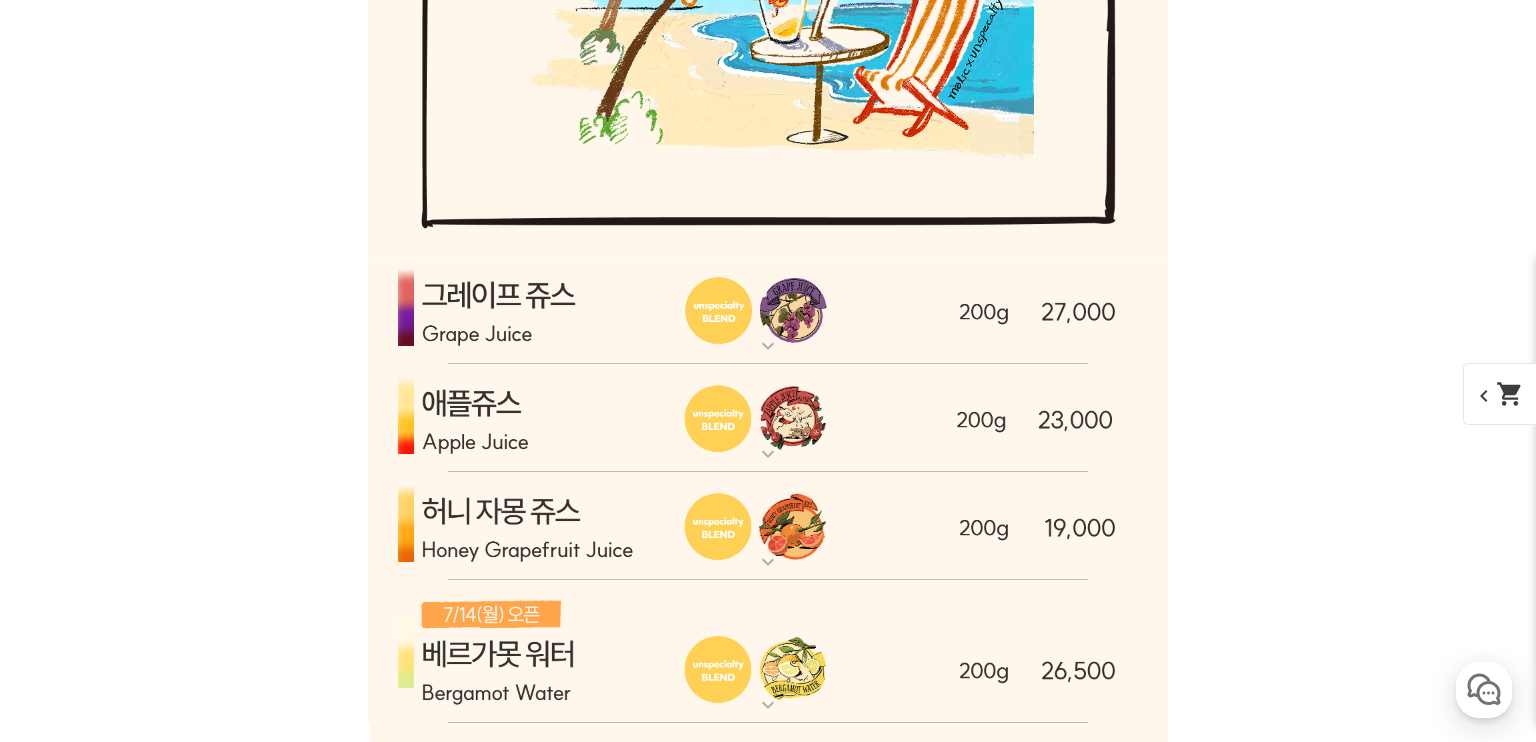 click at bounding box center [768, 418] 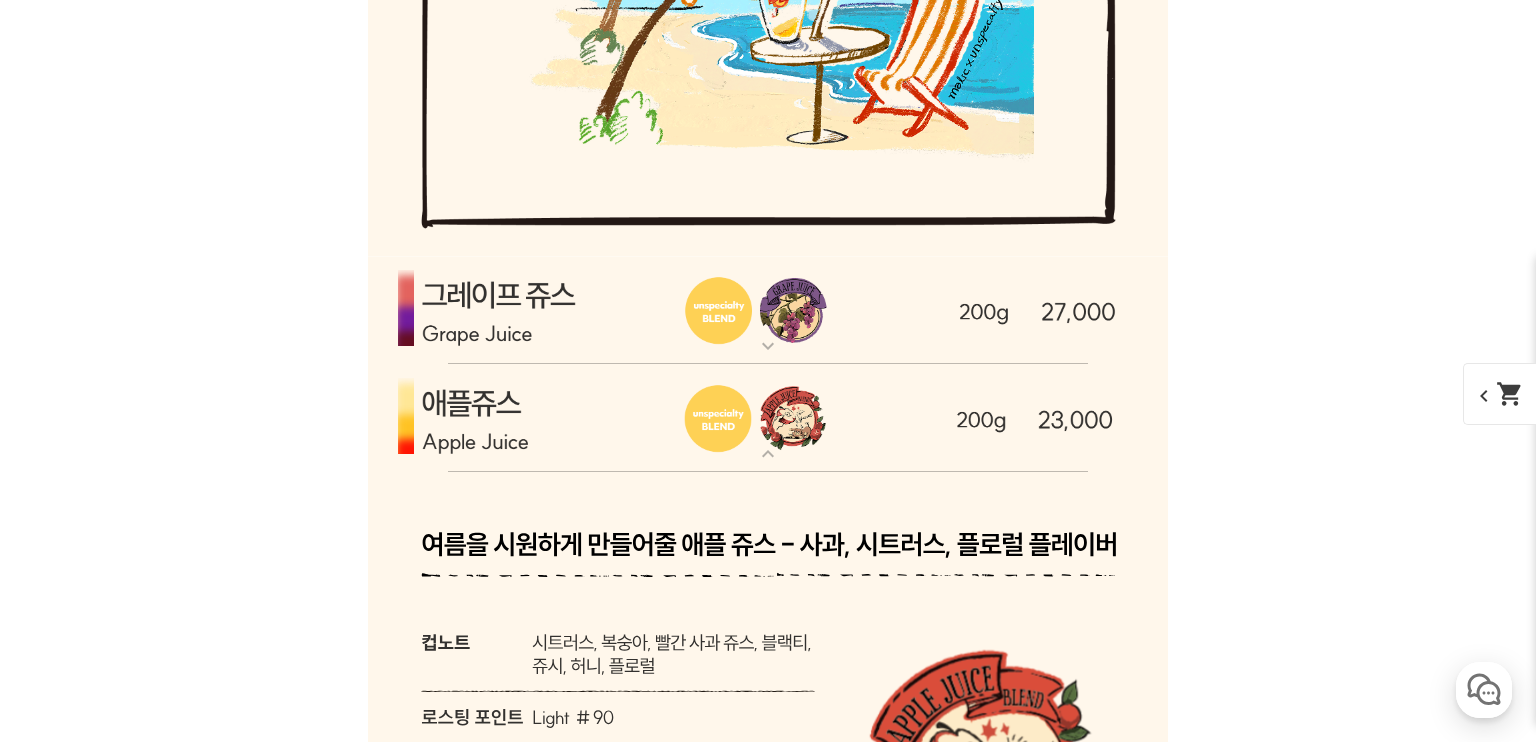 scroll, scrollTop: 0, scrollLeft: 0, axis: both 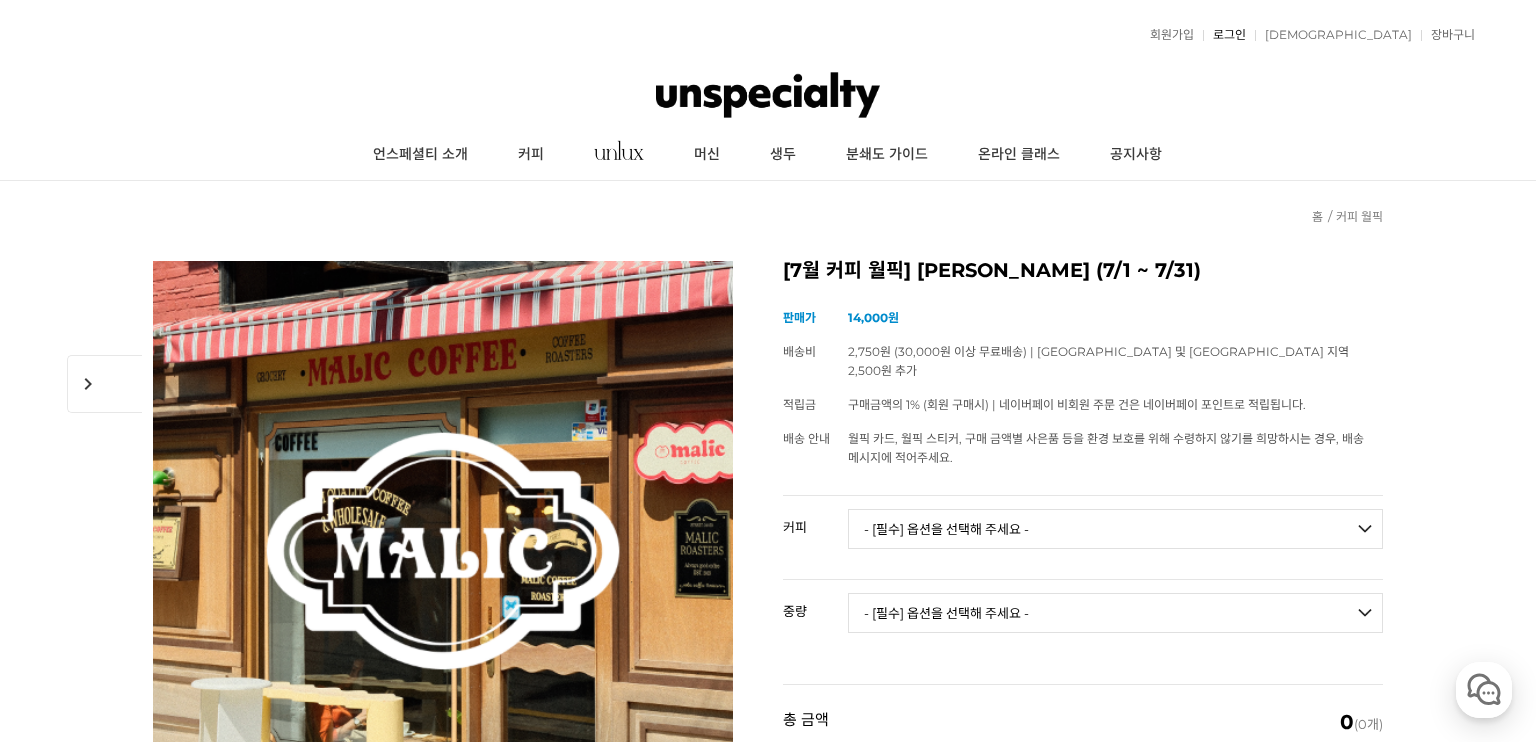 click on "로그인" at bounding box center (1224, 35) 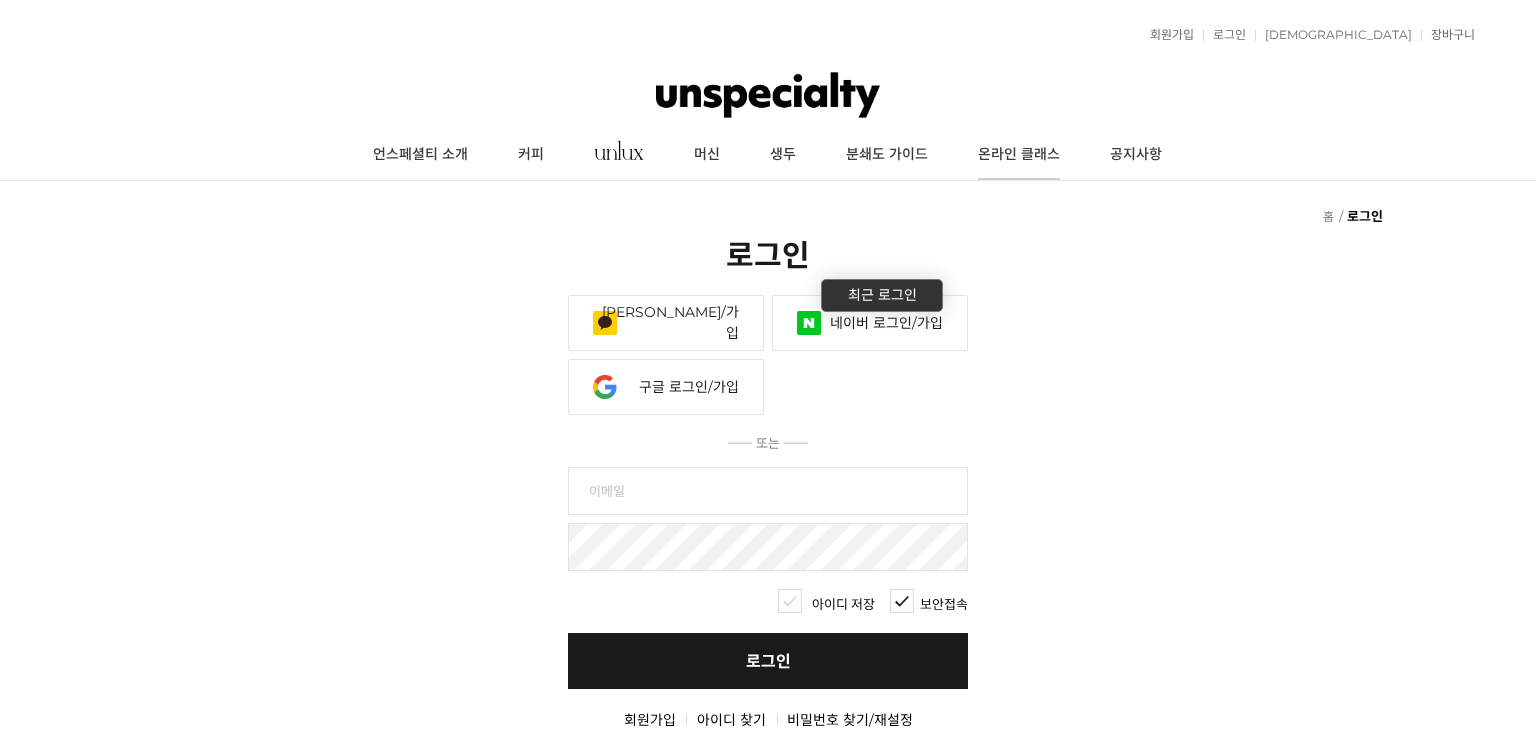 scroll, scrollTop: 0, scrollLeft: 0, axis: both 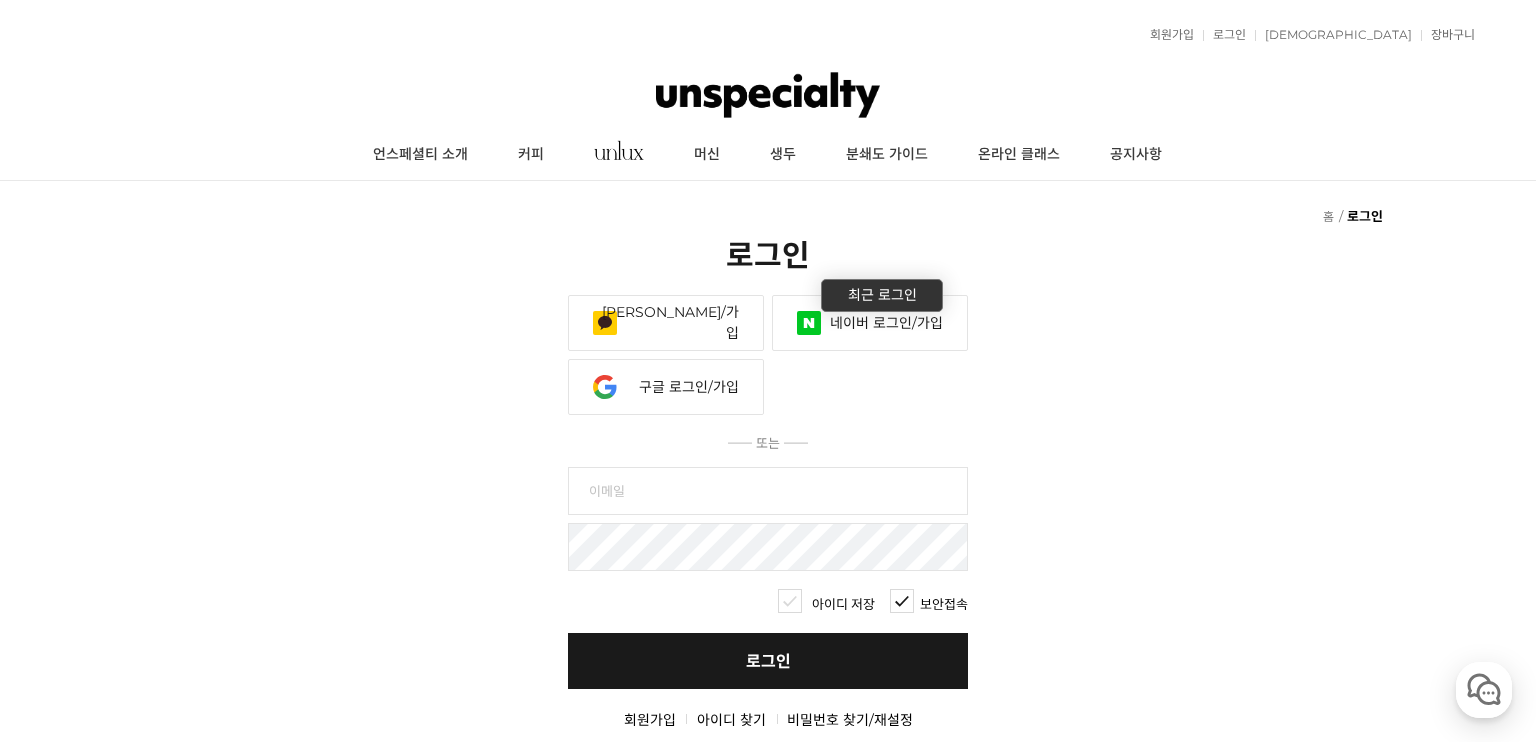 click on "네이버 로그인/가입" at bounding box center (870, 323) 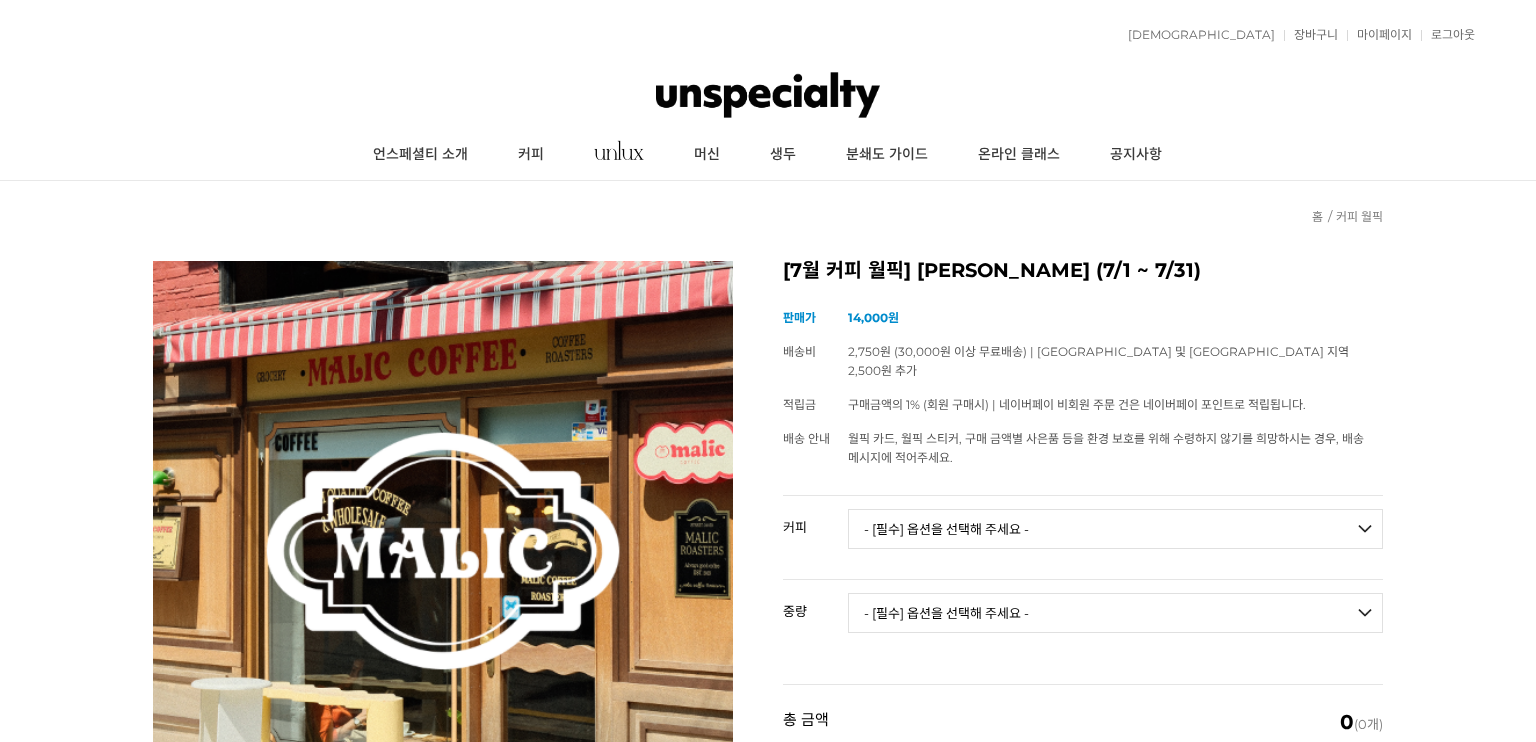scroll, scrollTop: 0, scrollLeft: 0, axis: both 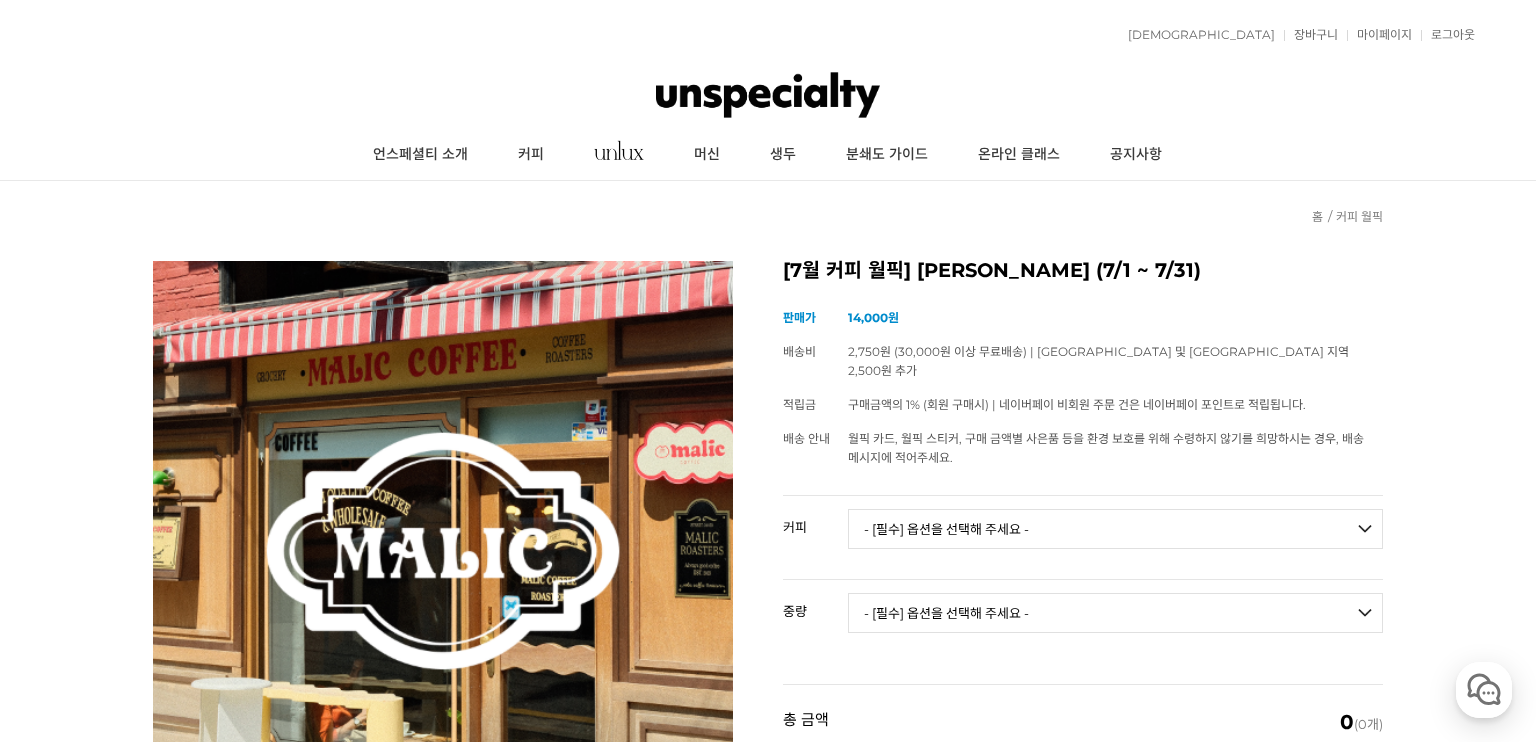 click on "- [필수] 옵션을 선택해 주세요 - ------------------- 언스페셜티 분쇄도 가이드 종이(주문 1개당 최대 1개 제공) 그레이프 쥬스 (언스페셜티 블렌드) 애플 쥬스 (언스페셜티 블렌드) 허니 자몽 쥬스 (언스페셜티 블렌드) [기획상품] 2024 Best of Panama 3종 10g 레시피팩 프루티 블렌드 마일드 블렌드 모닝 블렌드 #1 탄자니아 아카시아 힐스 게이샤 AA 풀리 워시드 [품절] #2 콜롬비아 포파얀 슈가케인 디카페인 #3 에티오피아 알로 타미루 미리가 74158 워시드 #4 에티오피아 첼베사 워시드 디카페인 #5 케냐 뚱구리 AB 풀리 워시드 [품절] #6 에티오피아 버그 우 셀렉션 에얼룸 내추럴 (Lot2) [품절] #7 에티오피아 알로 타미루 무라고 74158 클래식 워시드 #8 케냐 은가라투아 AB 워시드 (Lot 159) [품절] [7.4 오픈] #9 온두라스 마리사벨 카바예로 파카마라 워시드 #24 페루 알토 미라도르 게이샤 워시드" at bounding box center (1115, 529) 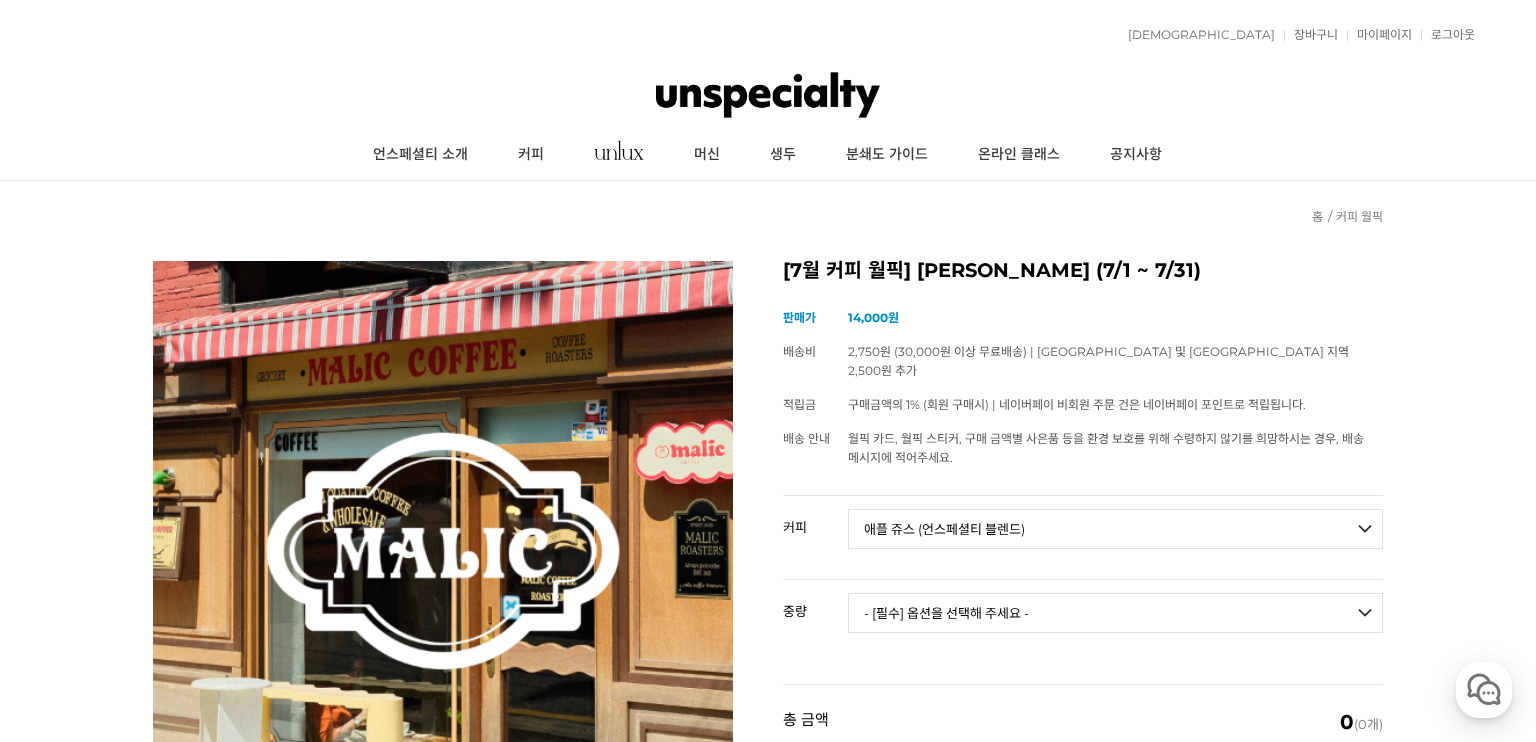 click on "- [필수] 옵션을 선택해 주세요 - ------------------- 언스페셜티 분쇄도 가이드 종이(주문 1개당 최대 1개 제공) 그레이프 쥬스 (언스페셜티 블렌드) 애플 쥬스 (언스페셜티 블렌드) 허니 자몽 쥬스 (언스페셜티 블렌드) [기획상품] 2024 Best of Panama 3종 10g 레시피팩 프루티 블렌드 마일드 블렌드 모닝 블렌드 #1 탄자니아 아카시아 힐스 게이샤 AA 풀리 워시드 [품절] #2 콜롬비아 포파얀 슈가케인 디카페인 #3 에티오피아 알로 타미루 미리가 74158 워시드 #4 에티오피아 첼베사 워시드 디카페인 #5 케냐 뚱구리 AB 풀리 워시드 [품절] #6 에티오피아 버그 우 셀렉션 에얼룸 내추럴 (Lot2) [품절] #7 에티오피아 알로 타미루 무라고 74158 클래식 워시드 #8 케냐 은가라투아 AB 워시드 (Lot 159) [품절] [7.4 오픈] #9 온두라스 마리사벨 카바예로 파카마라 워시드 #24 페루 알토 미라도르 게이샤 워시드" at bounding box center [1115, 529] 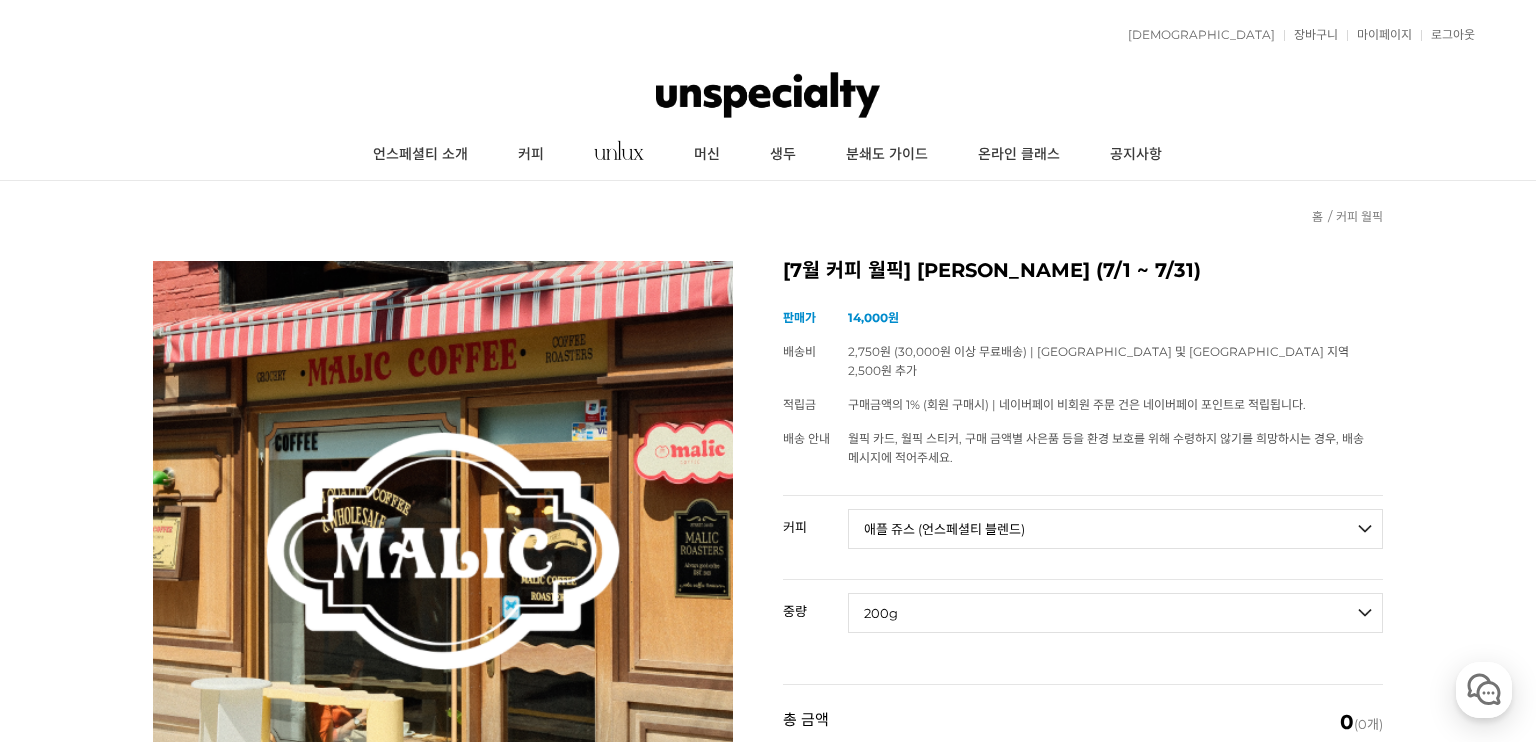 click on "- [필수] 옵션을 선택해 주세요 - ------------------- 200g" at bounding box center [1115, 613] 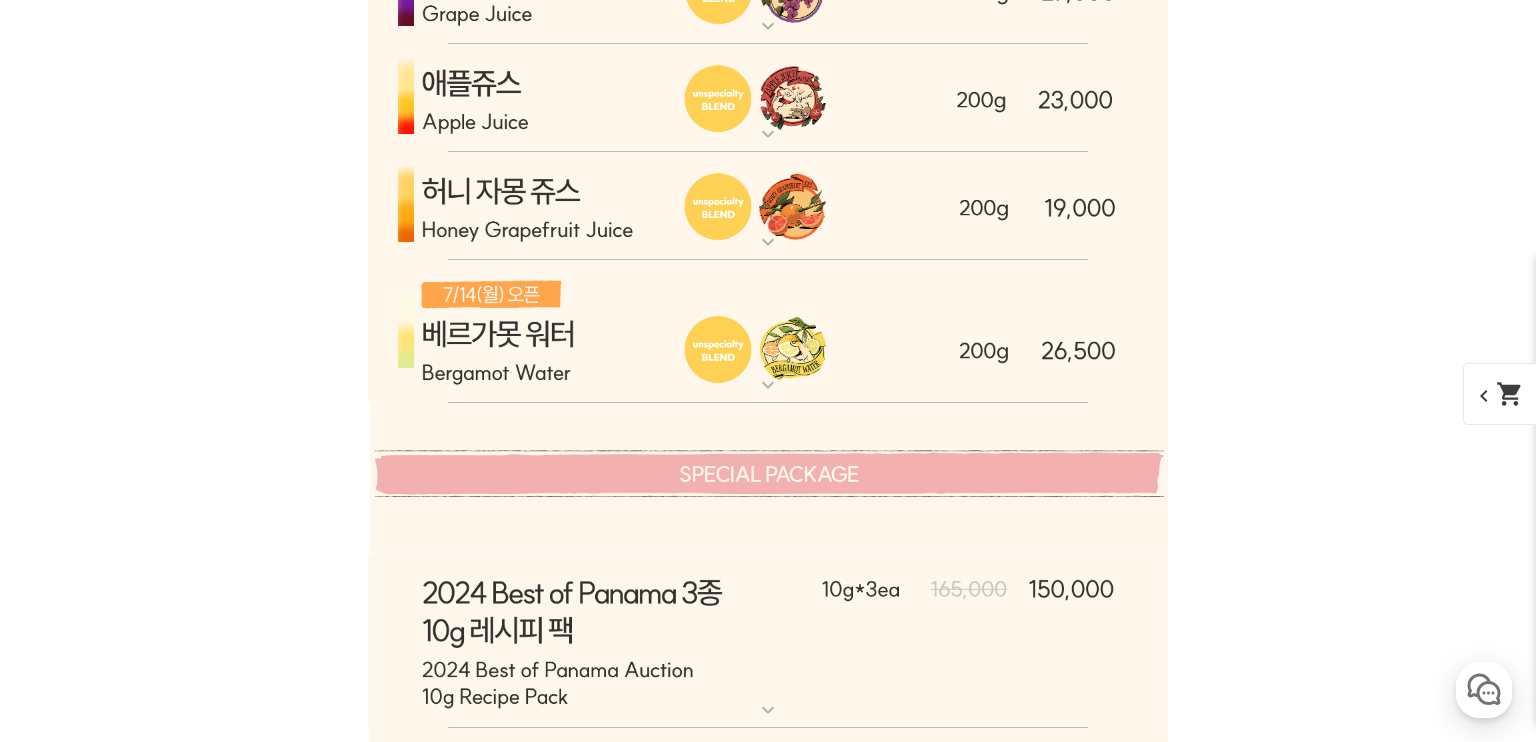 scroll, scrollTop: 6120, scrollLeft: 0, axis: vertical 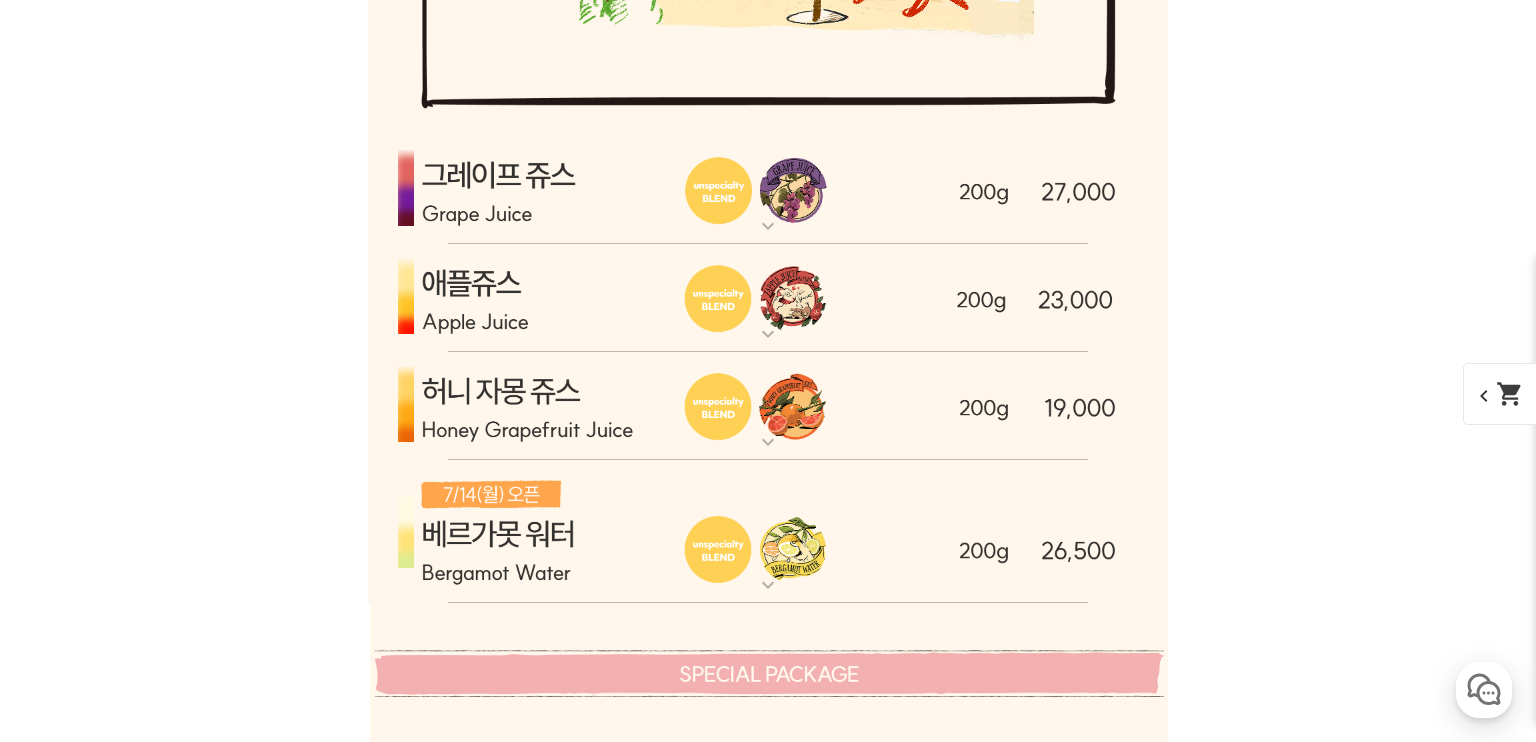 click at bounding box center (768, 298) 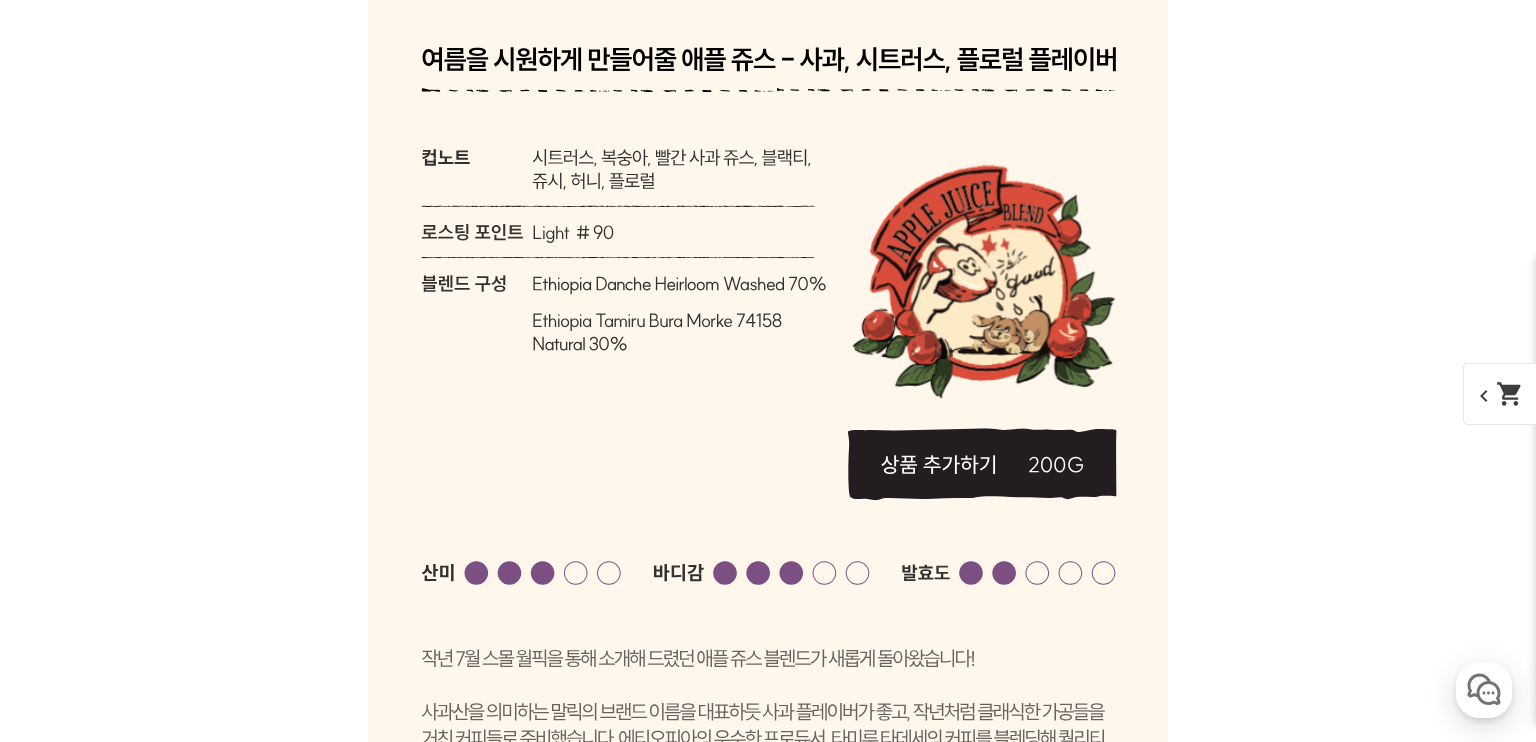 scroll, scrollTop: 6520, scrollLeft: 0, axis: vertical 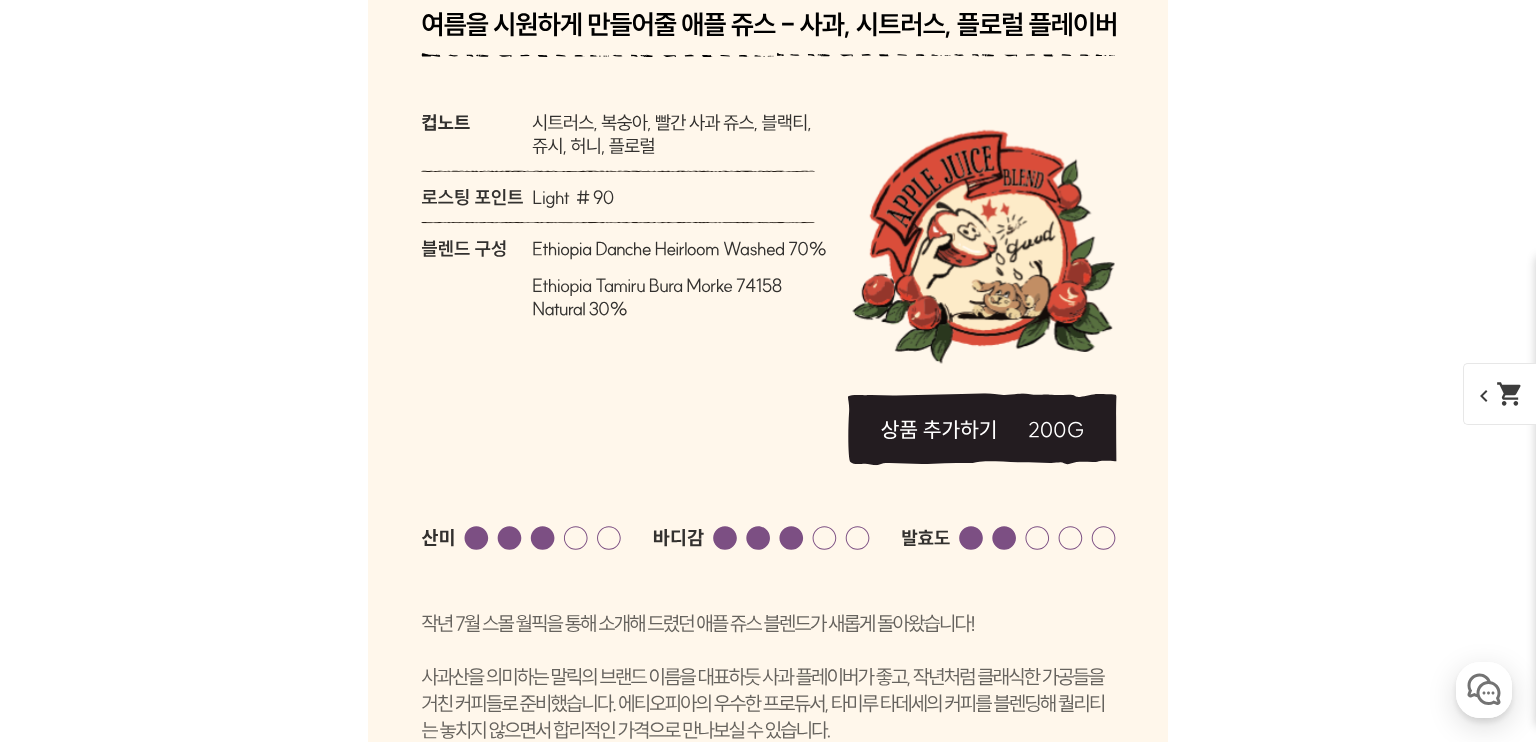 click 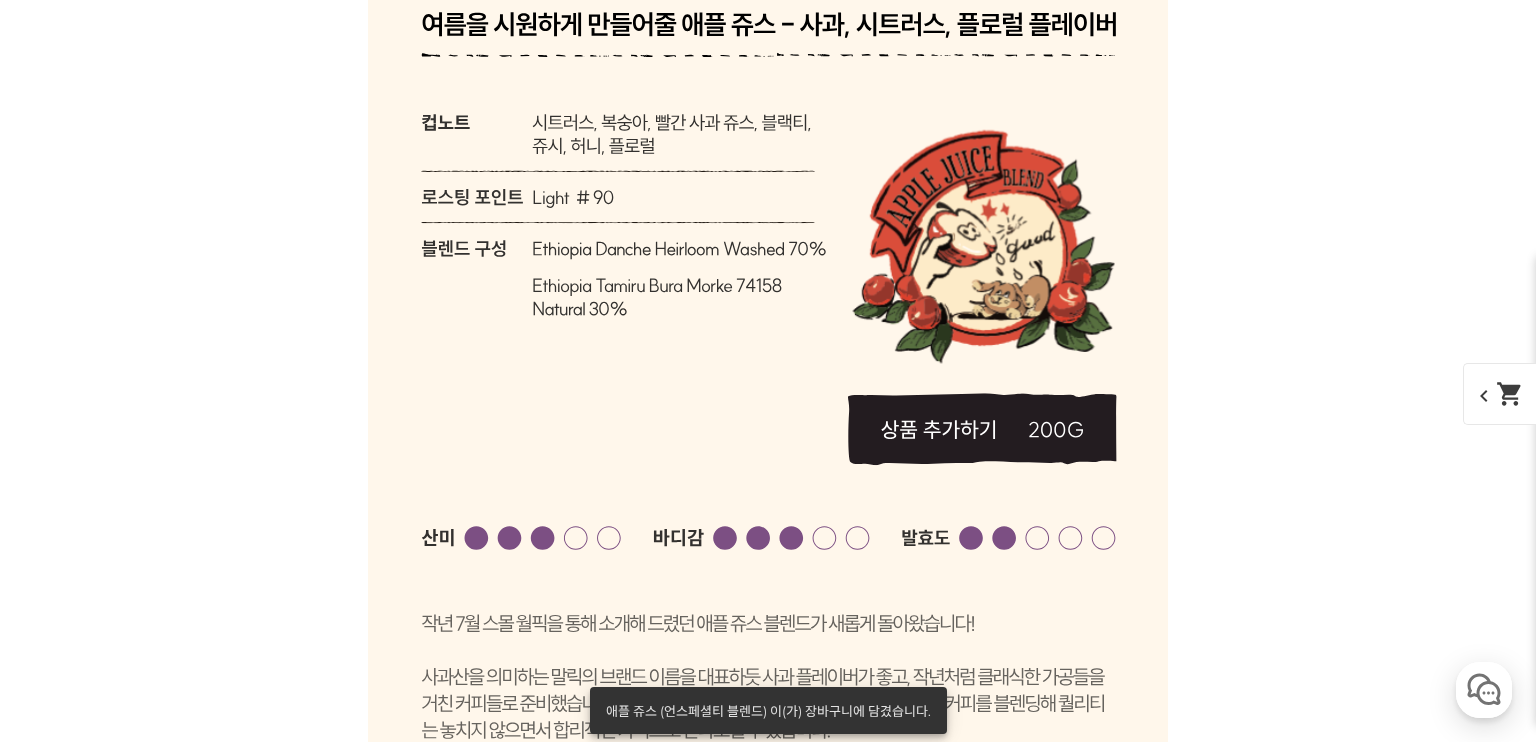 click on "shopping_cart" at bounding box center (1510, 394) 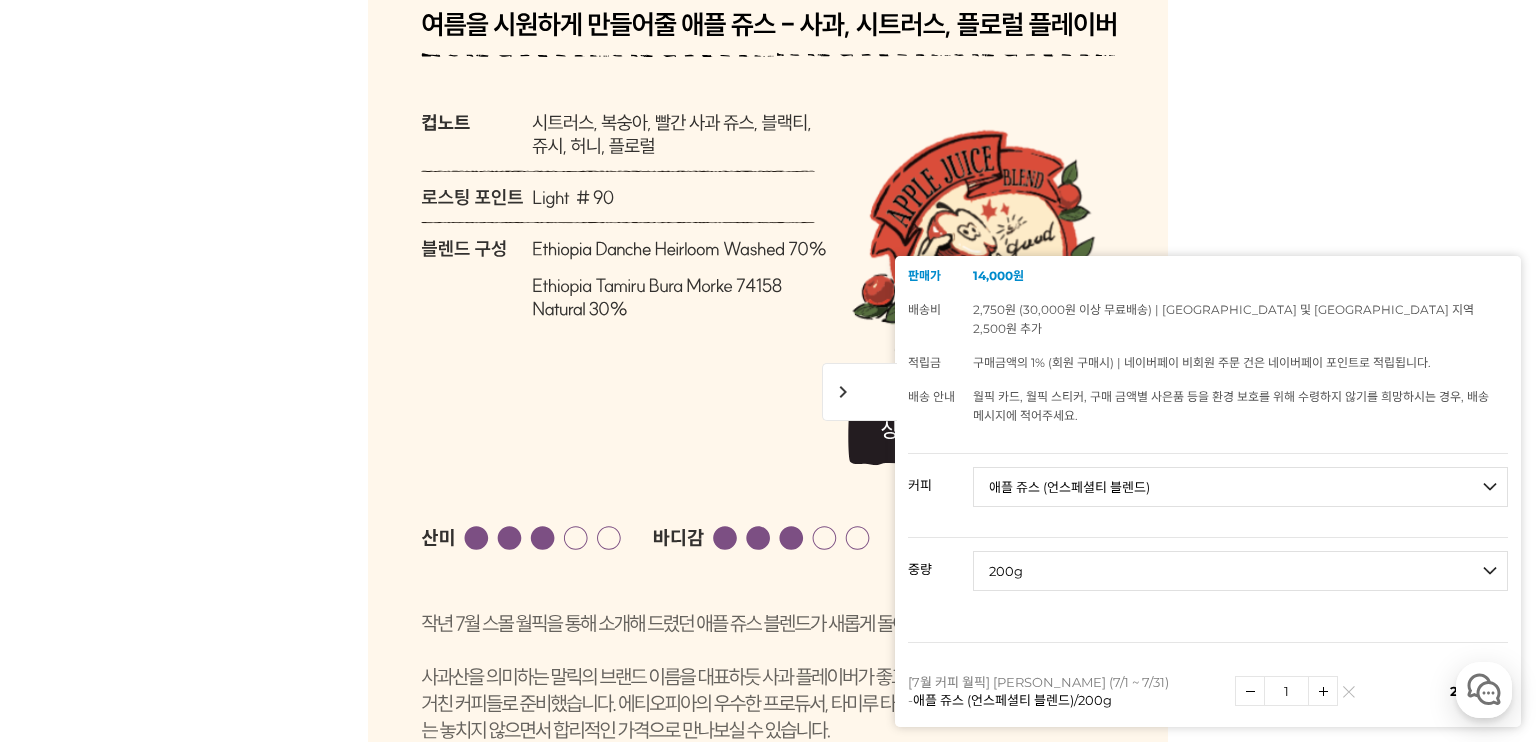 scroll, scrollTop: 33, scrollLeft: 0, axis: vertical 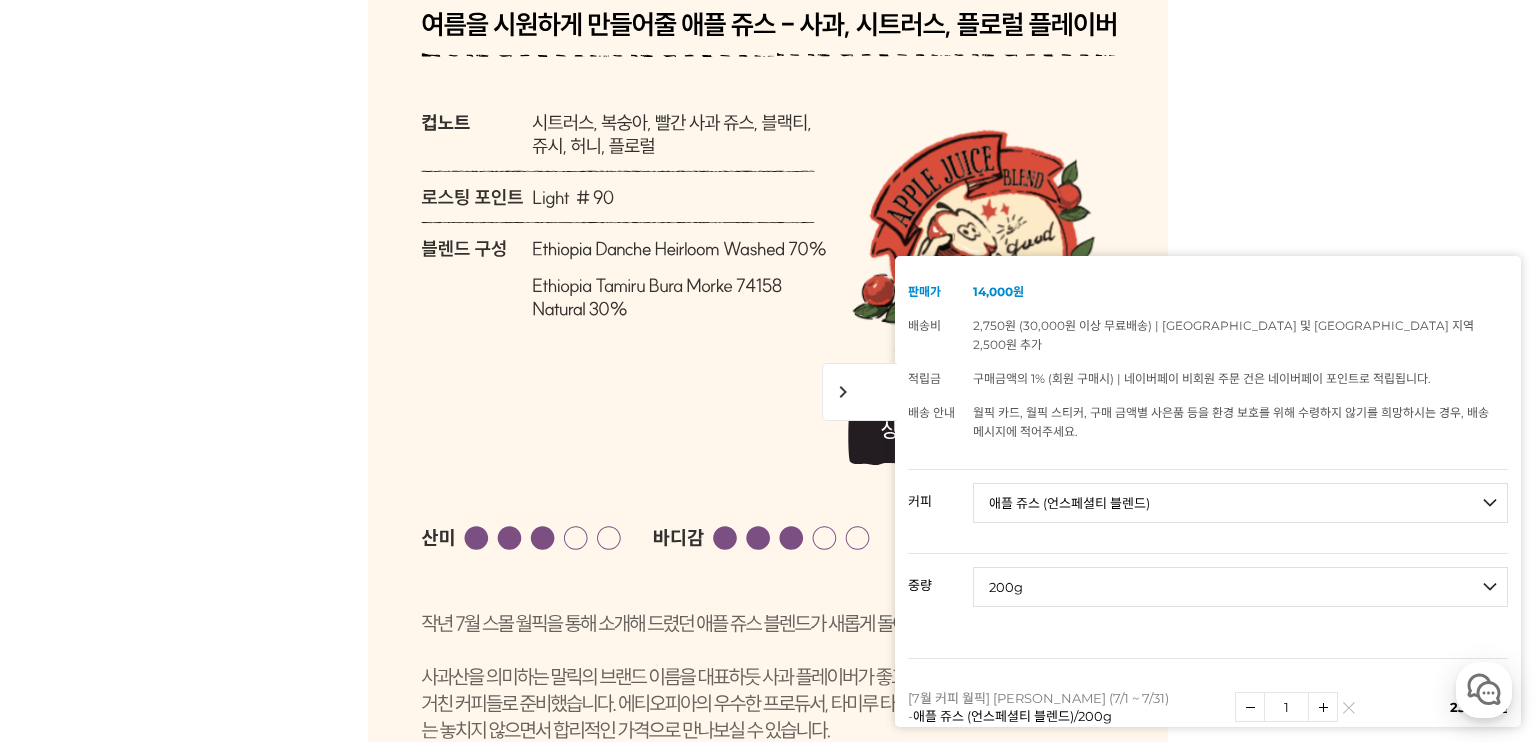 select on "*" 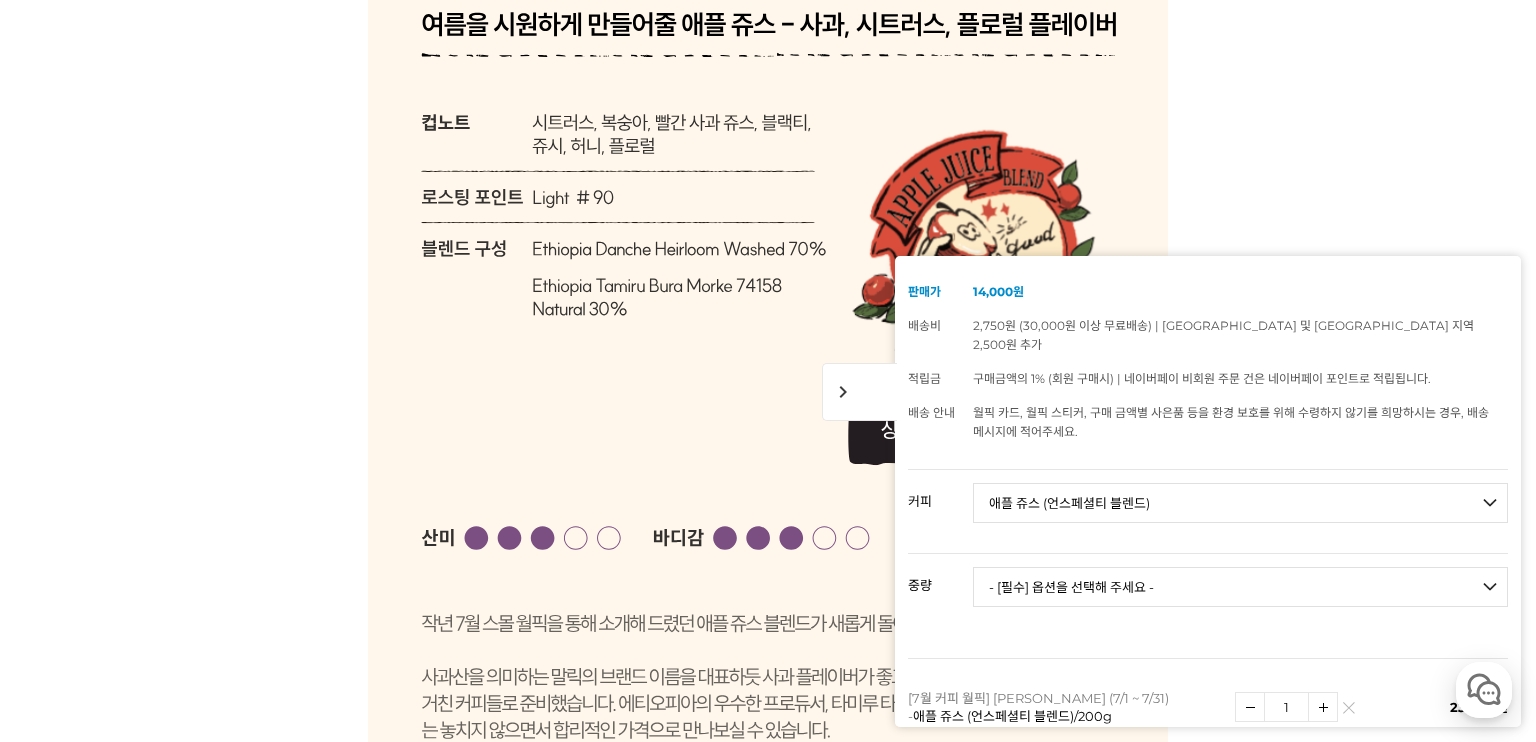 click on "- [필수] 옵션을 선택해 주세요 - ------------------- 200g" at bounding box center (1240, 587) 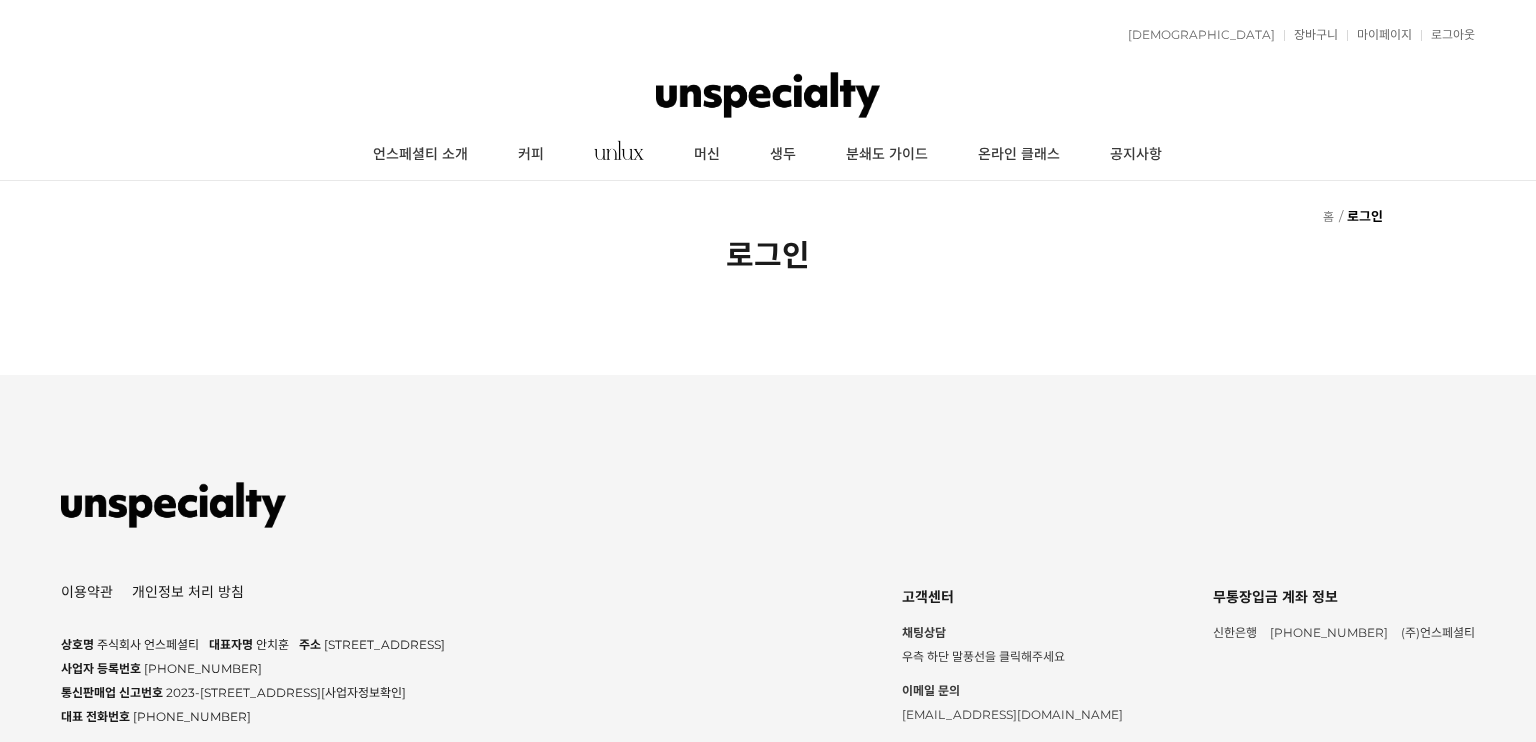 scroll, scrollTop: 0, scrollLeft: 0, axis: both 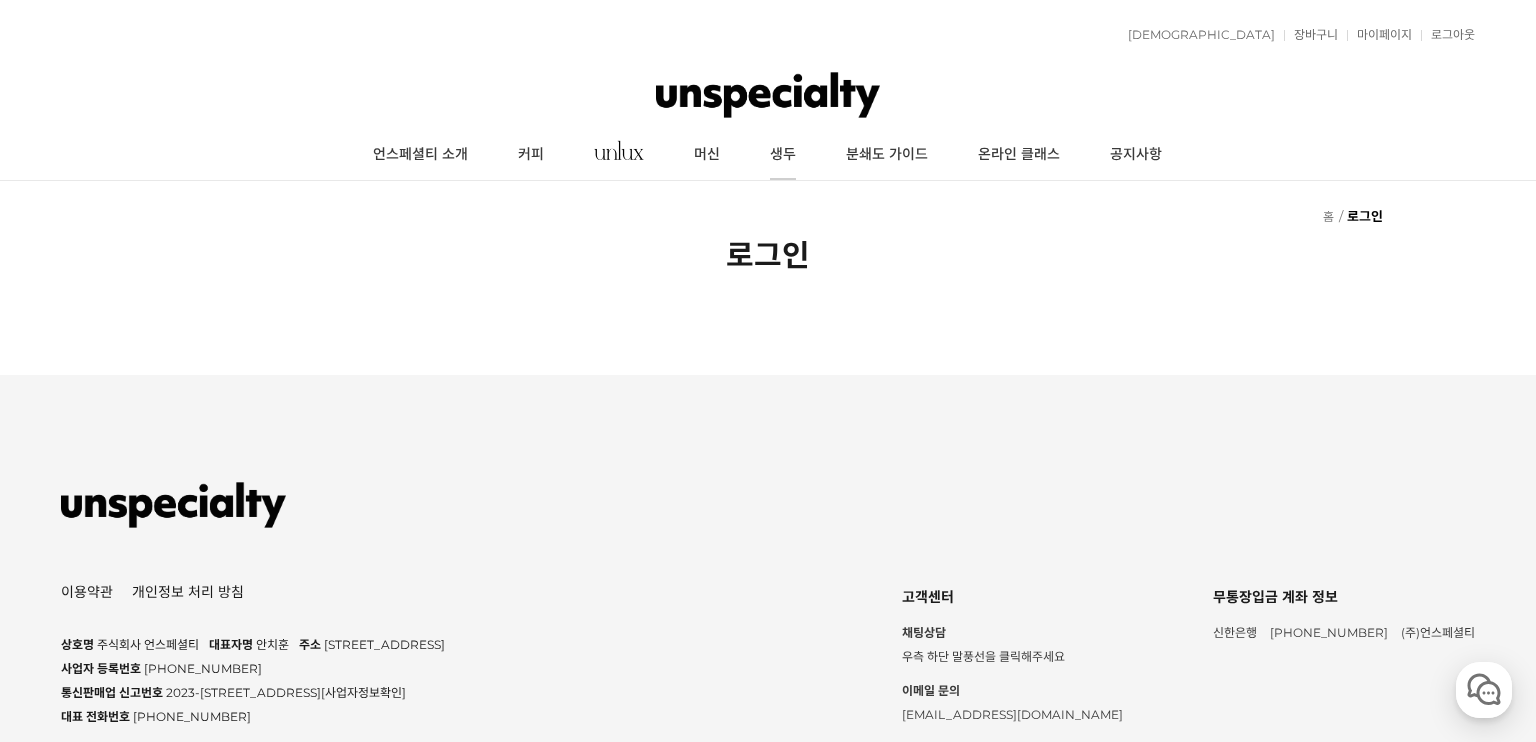 click on "생두" at bounding box center (783, 155) 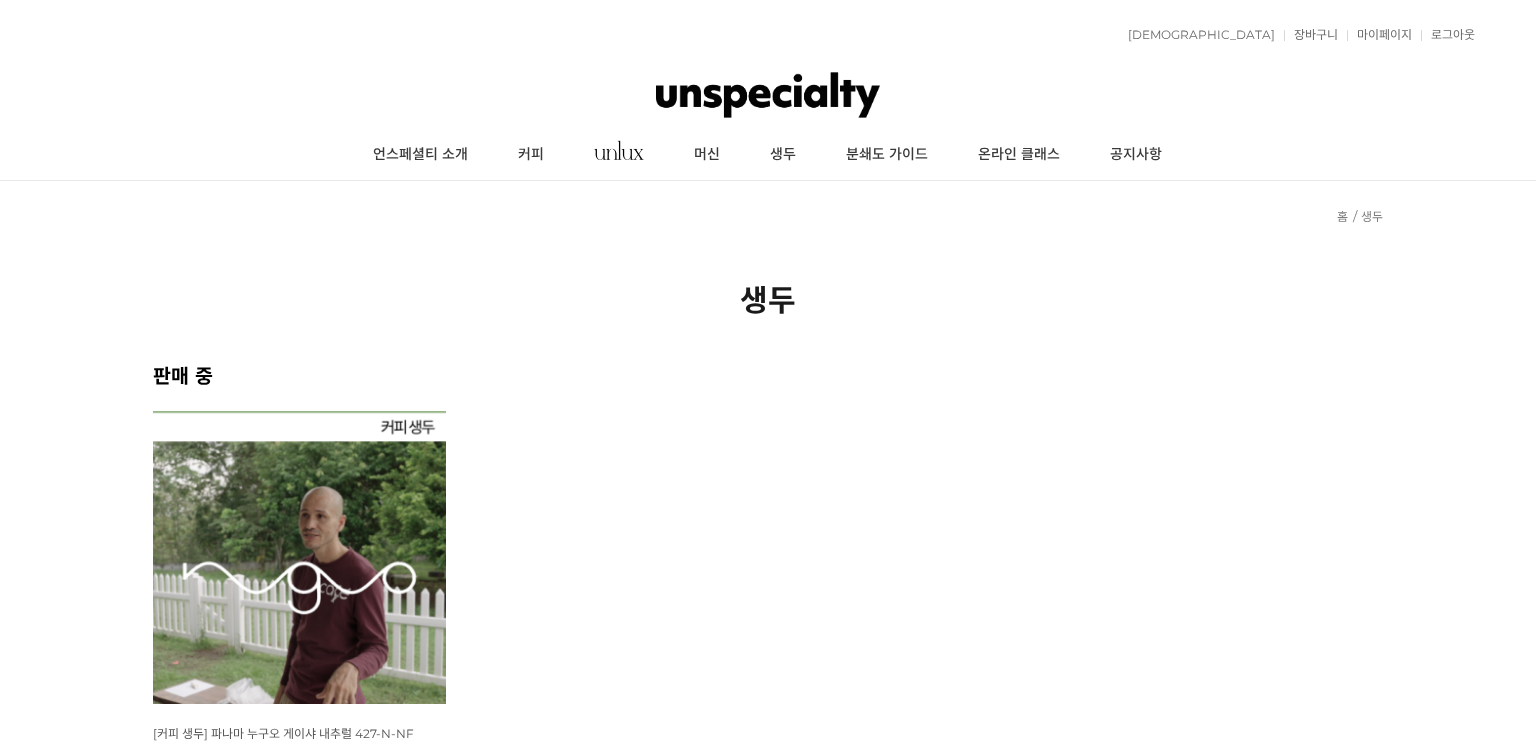 scroll, scrollTop: 0, scrollLeft: 0, axis: both 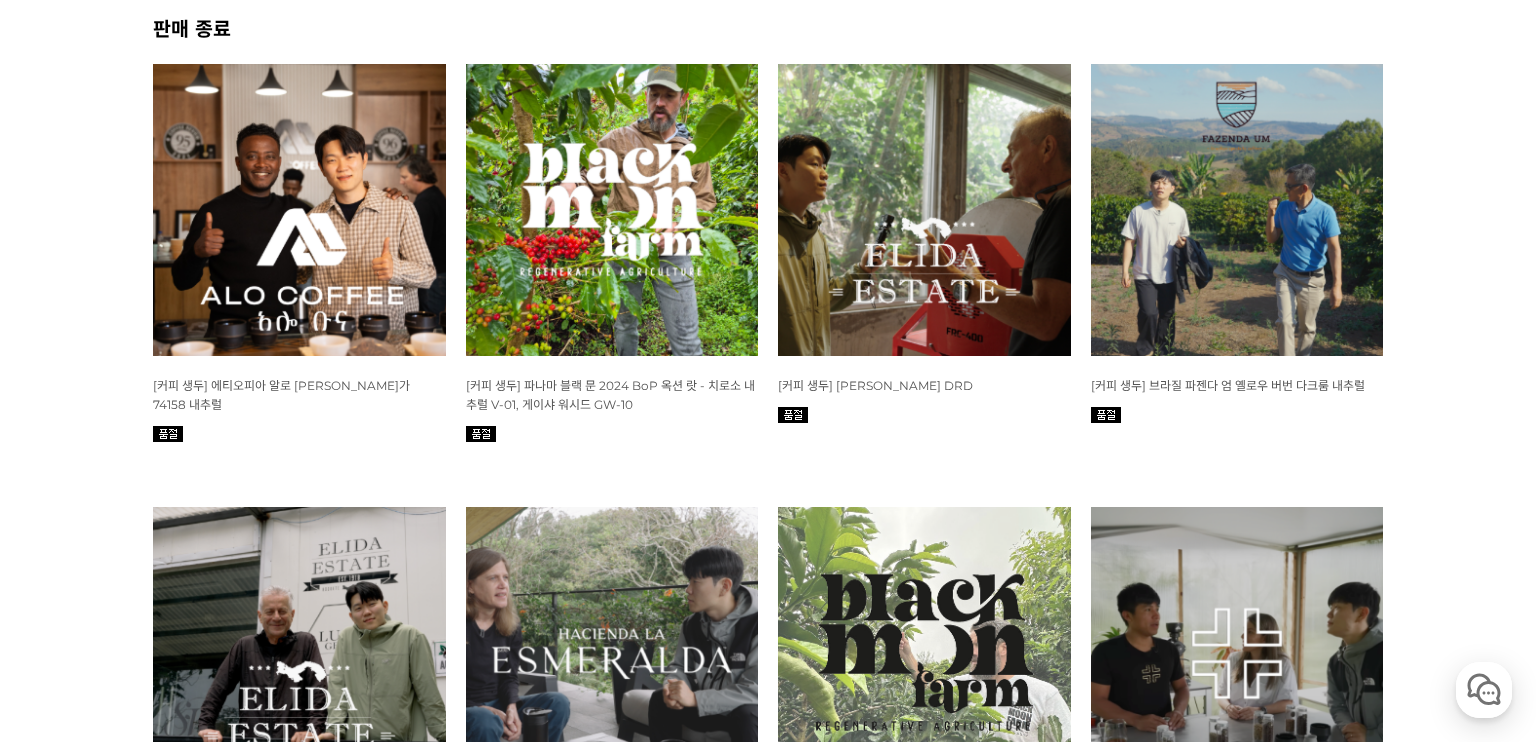 click at bounding box center (299, 210) 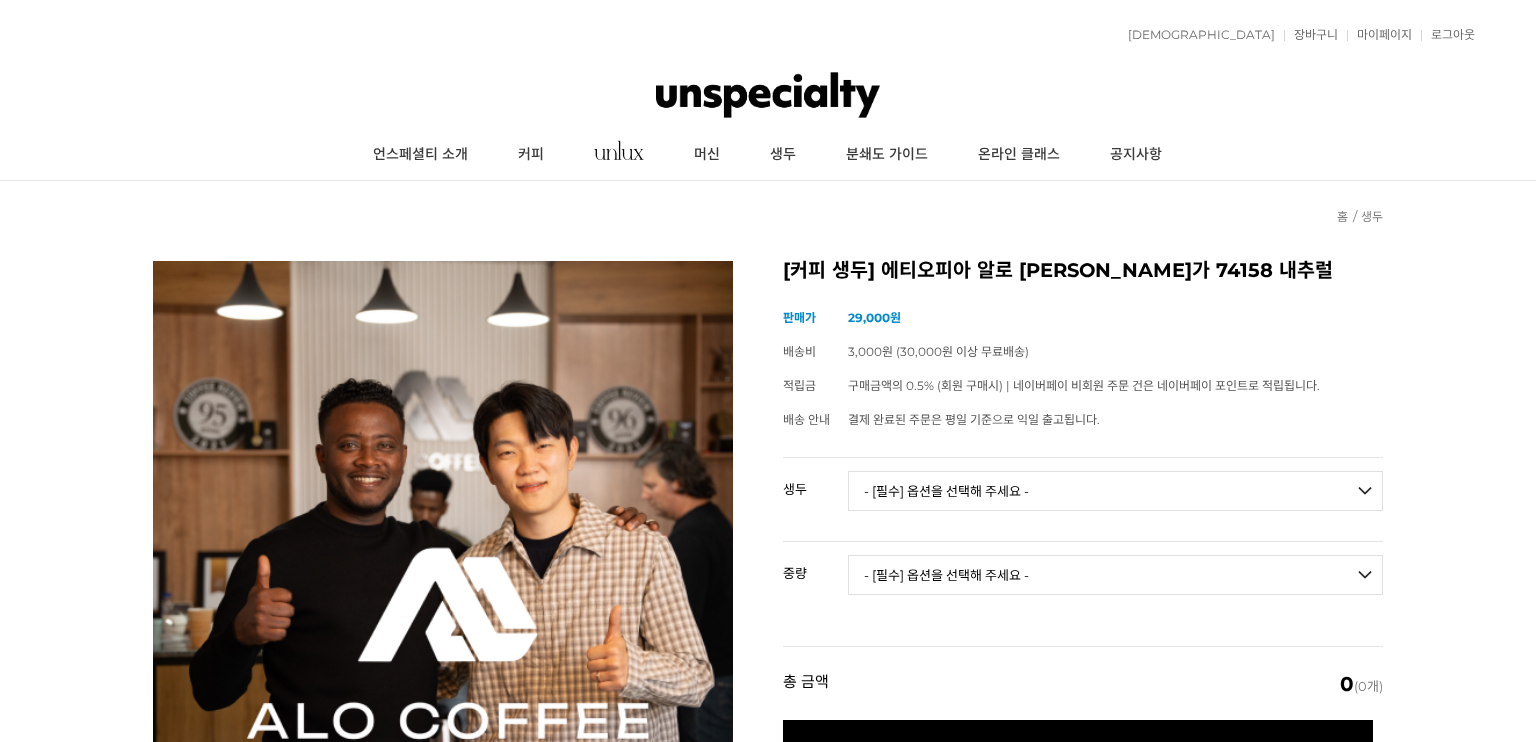 scroll, scrollTop: 0, scrollLeft: 0, axis: both 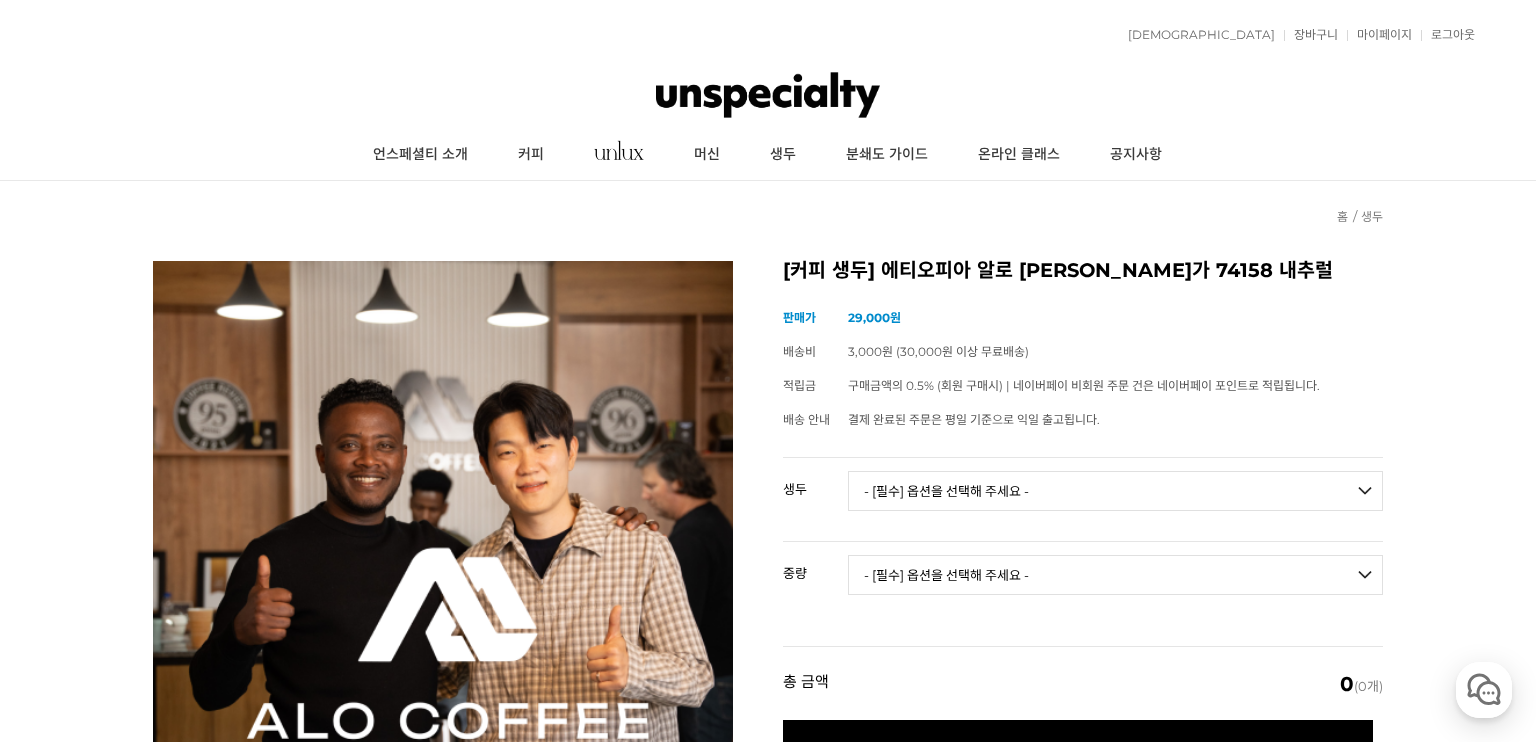 click on "- [필수] 옵션을 선택해 주세요 - ------------------- 에티오피아 알로 타미루 미리가 74158 내추럴 [품절]" at bounding box center (1115, 491) 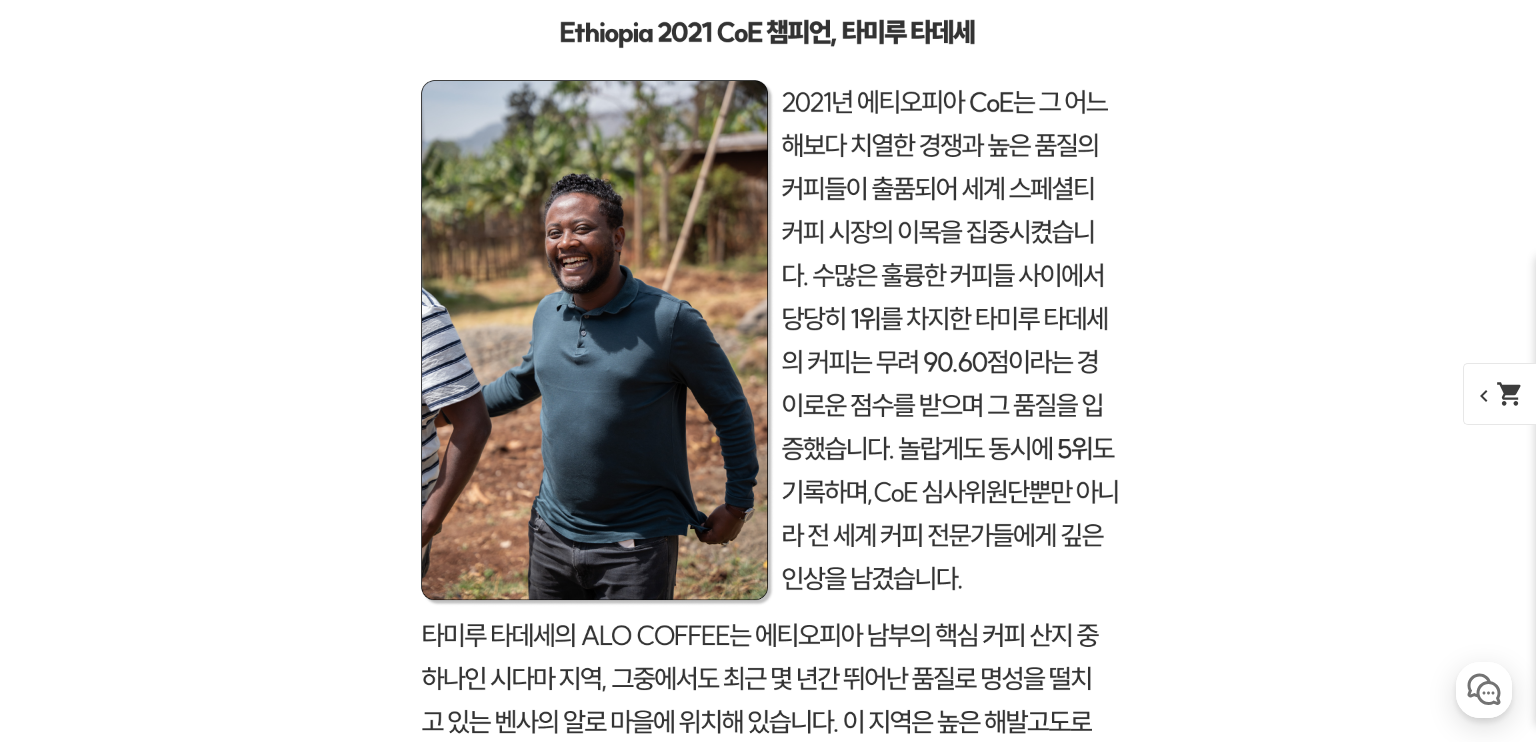 scroll, scrollTop: 3648, scrollLeft: 0, axis: vertical 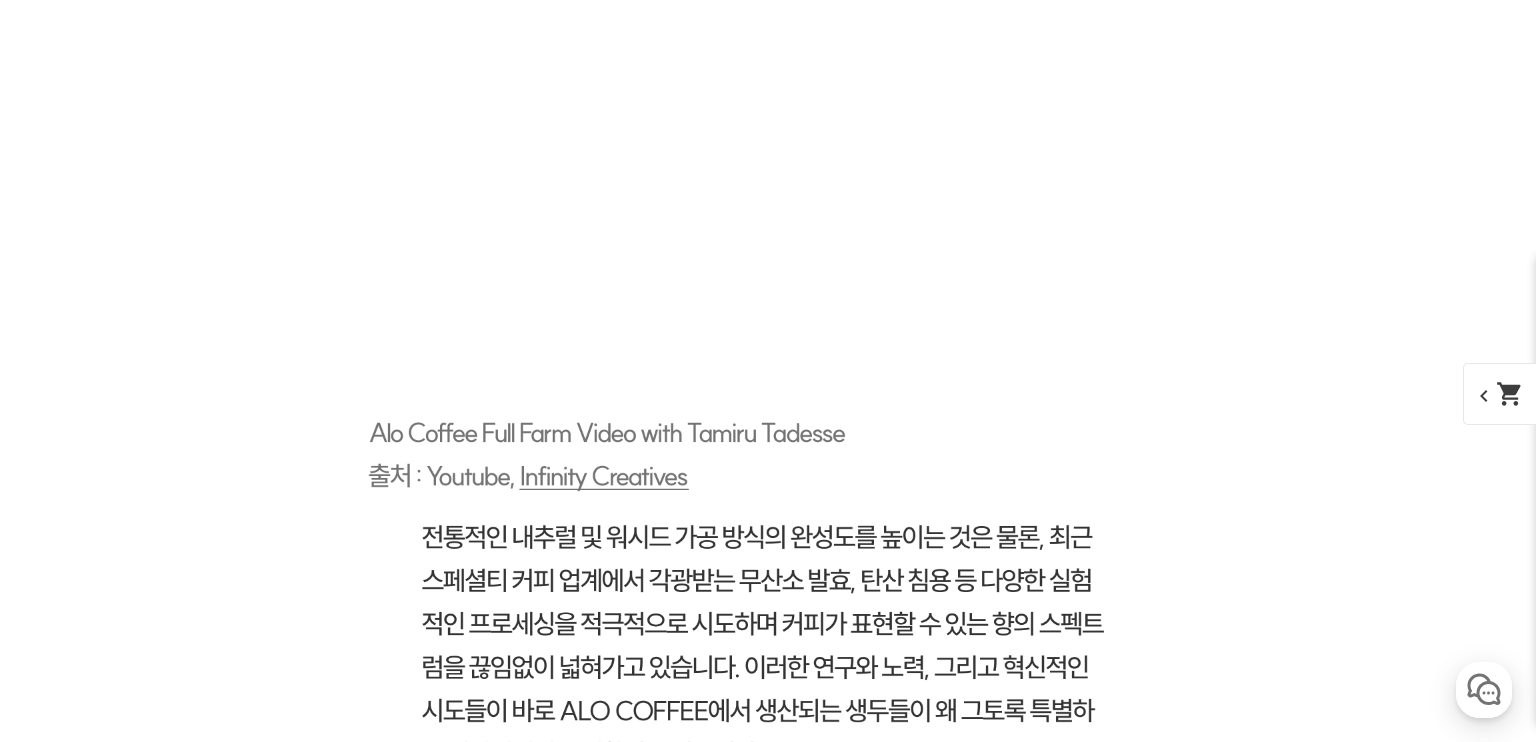 drag, startPoint x: 1212, startPoint y: 597, endPoint x: 1130, endPoint y: 637, distance: 91.235954 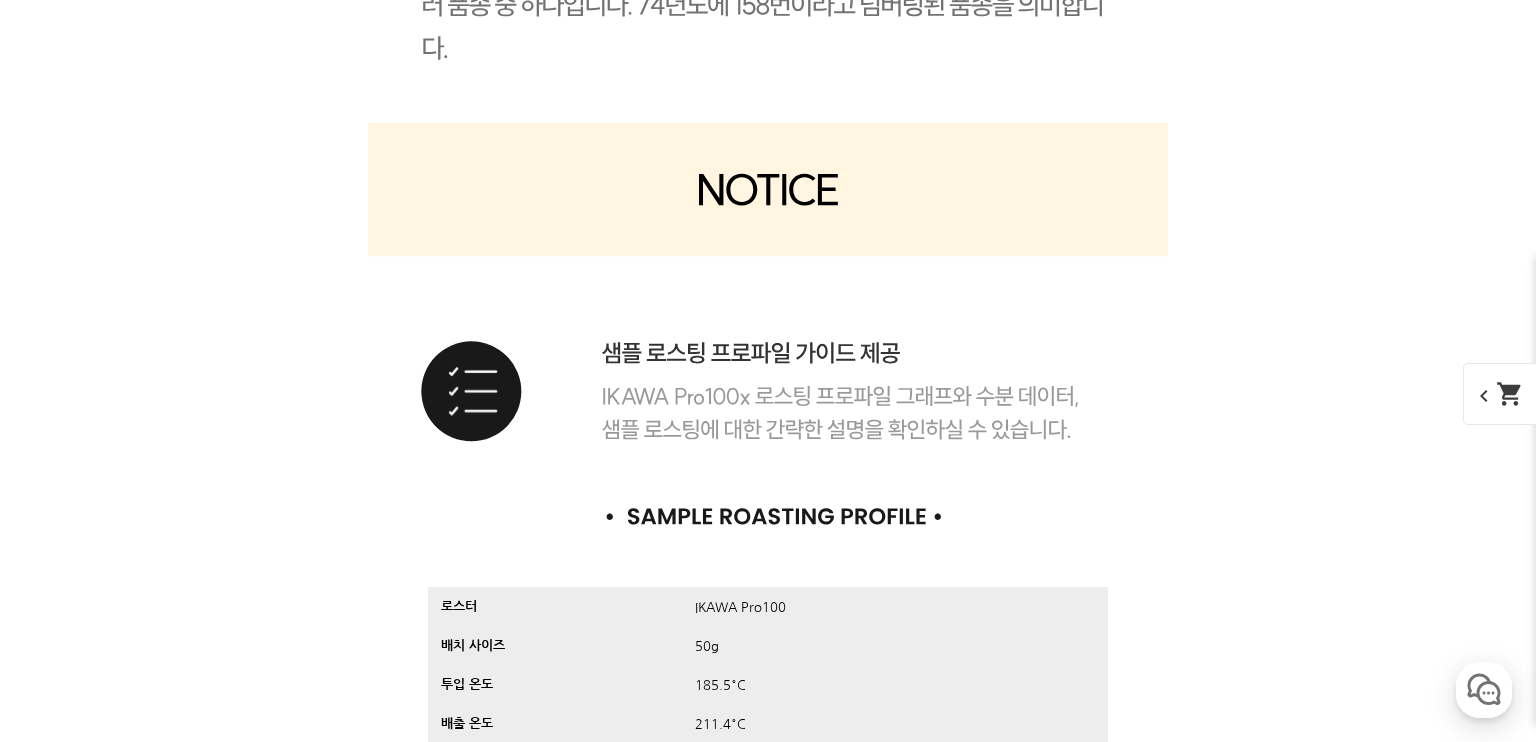 scroll, scrollTop: 9448, scrollLeft: 0, axis: vertical 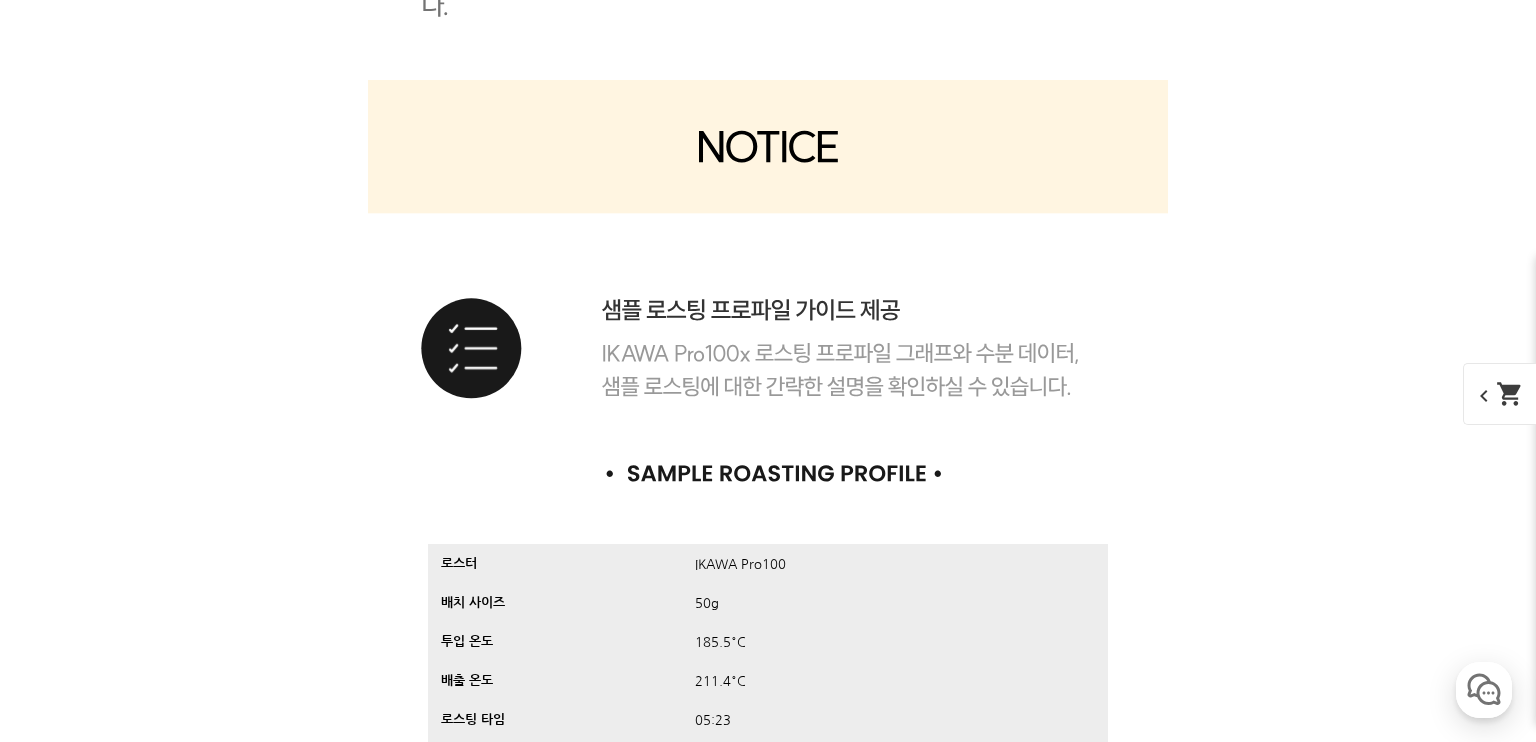 drag, startPoint x: 769, startPoint y: 561, endPoint x: 1256, endPoint y: 541, distance: 487.4105 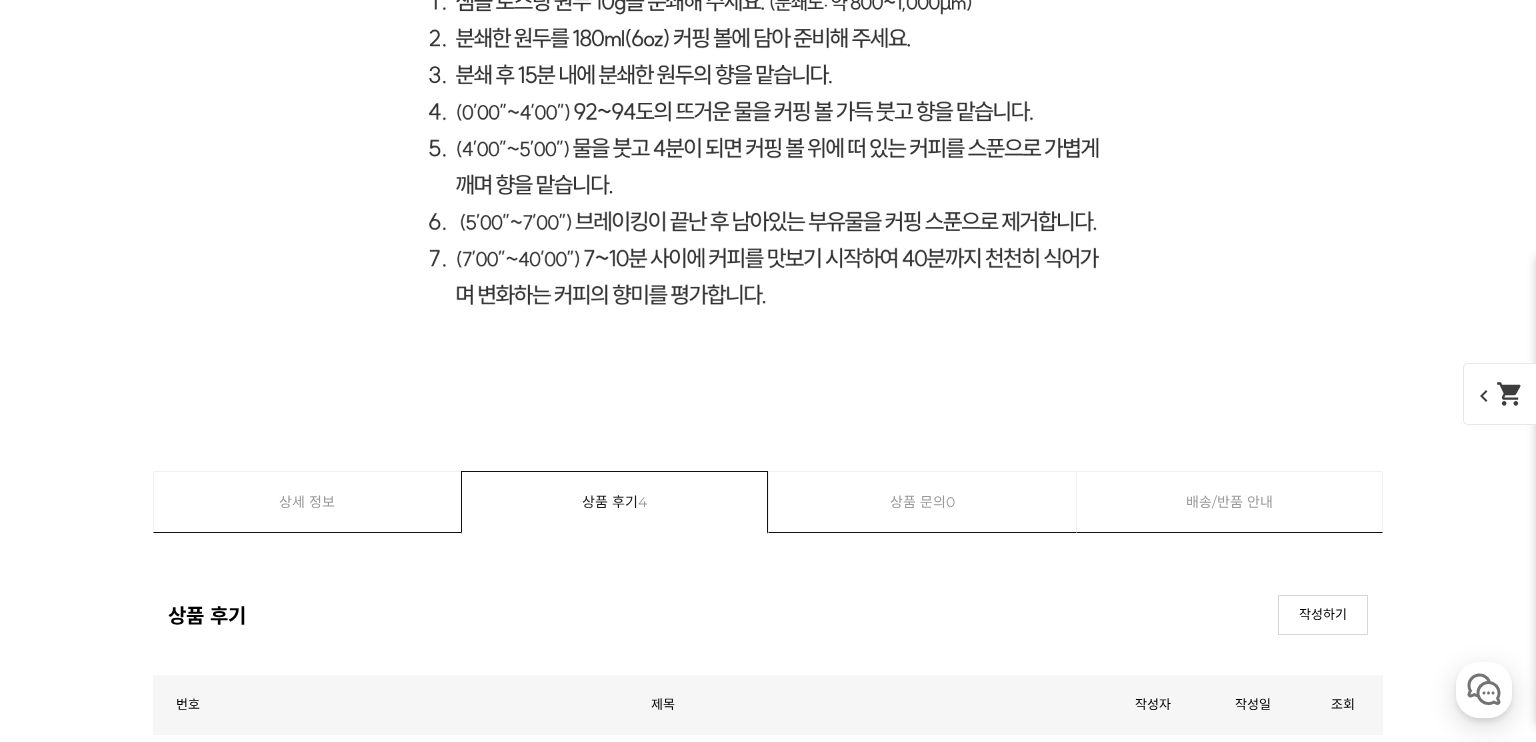 scroll, scrollTop: 11248, scrollLeft: 0, axis: vertical 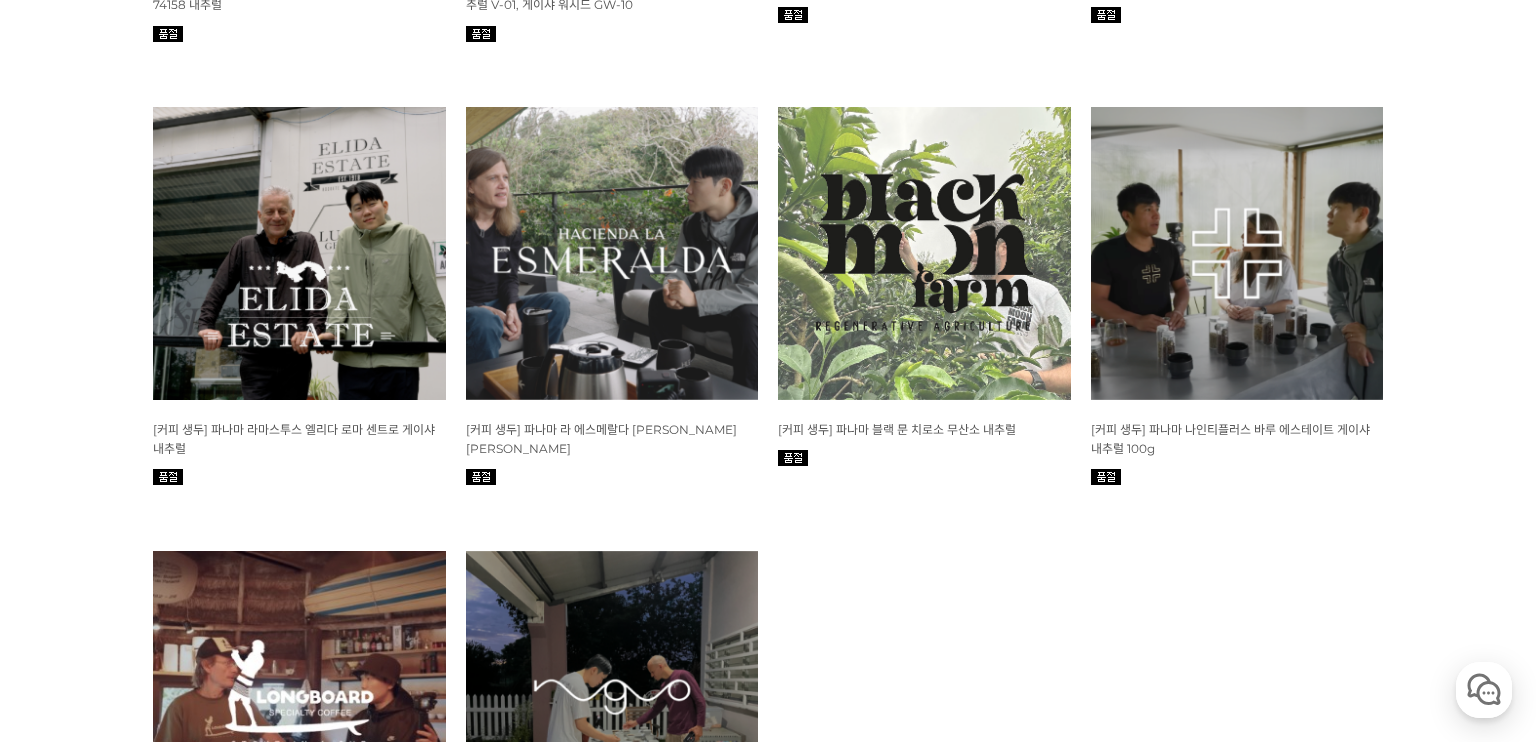 drag, startPoint x: 924, startPoint y: 473, endPoint x: 733, endPoint y: 481, distance: 191.16747 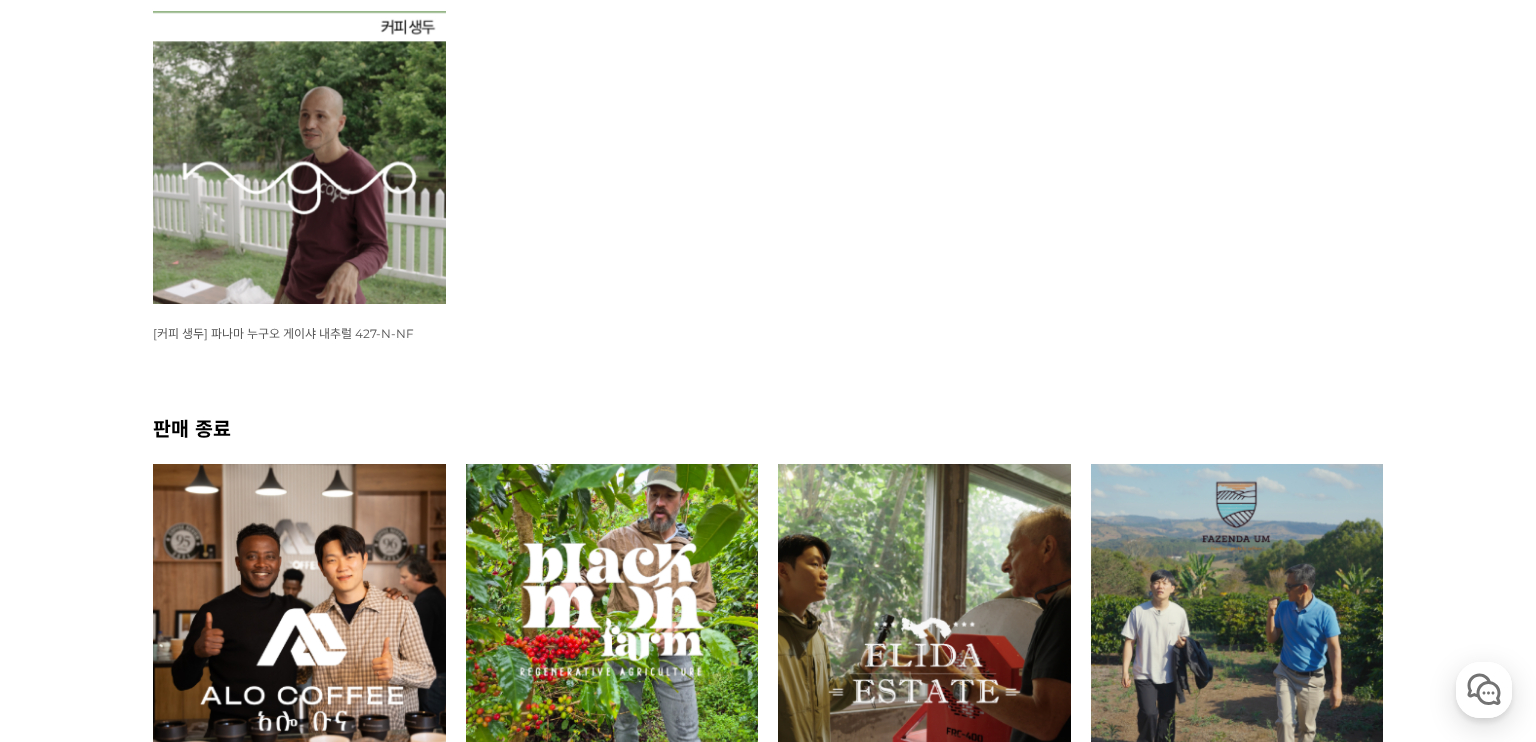 scroll, scrollTop: 0, scrollLeft: 0, axis: both 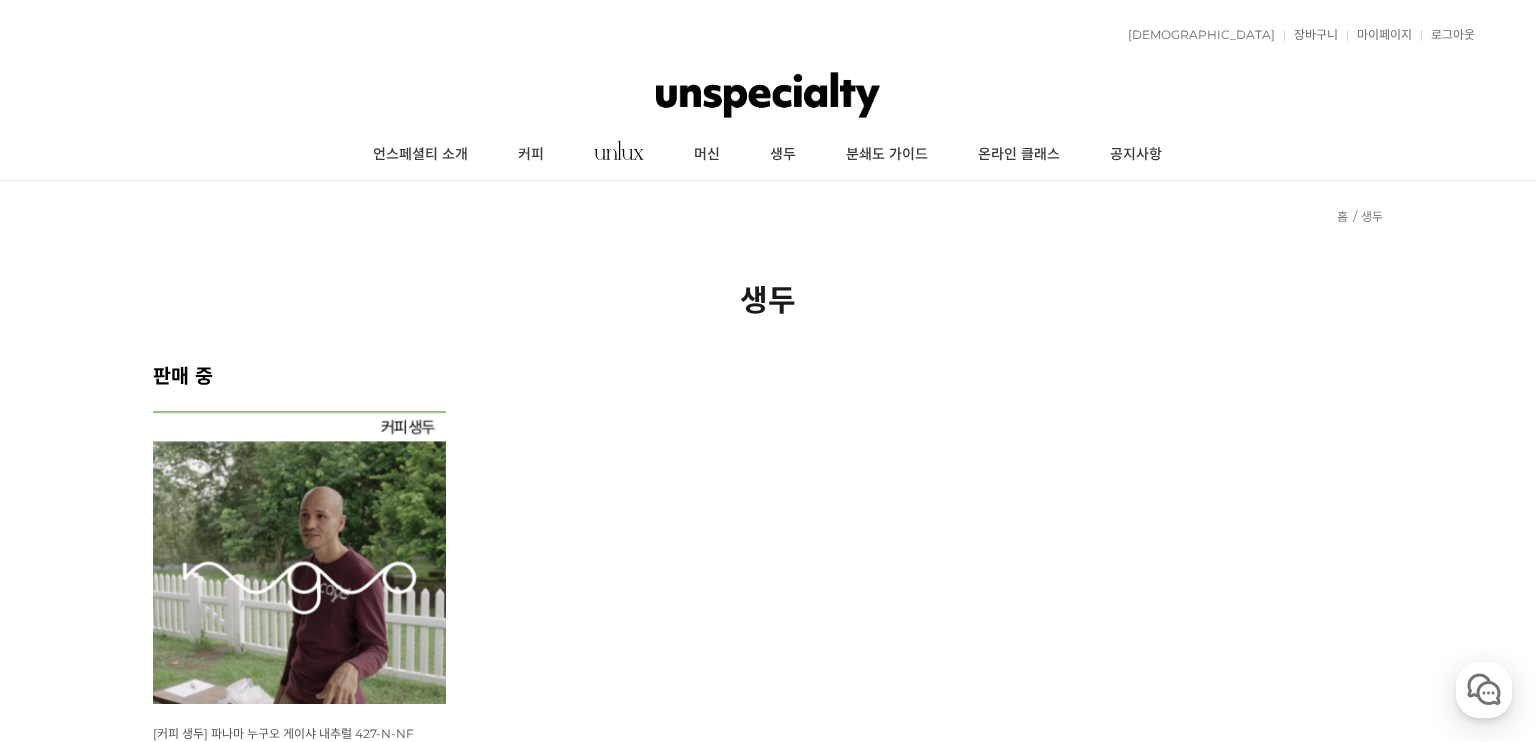 click at bounding box center (767, 95) 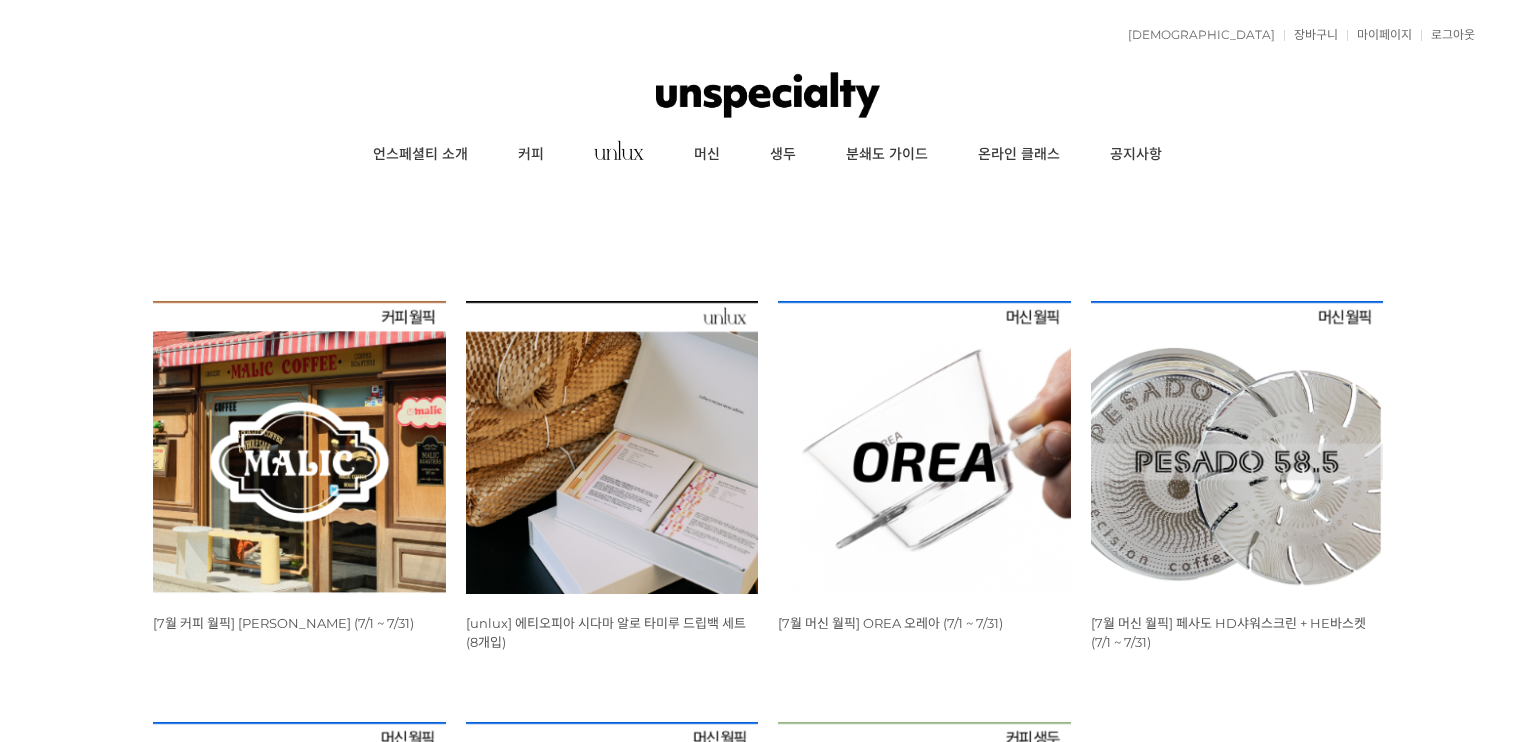 scroll, scrollTop: 0, scrollLeft: 0, axis: both 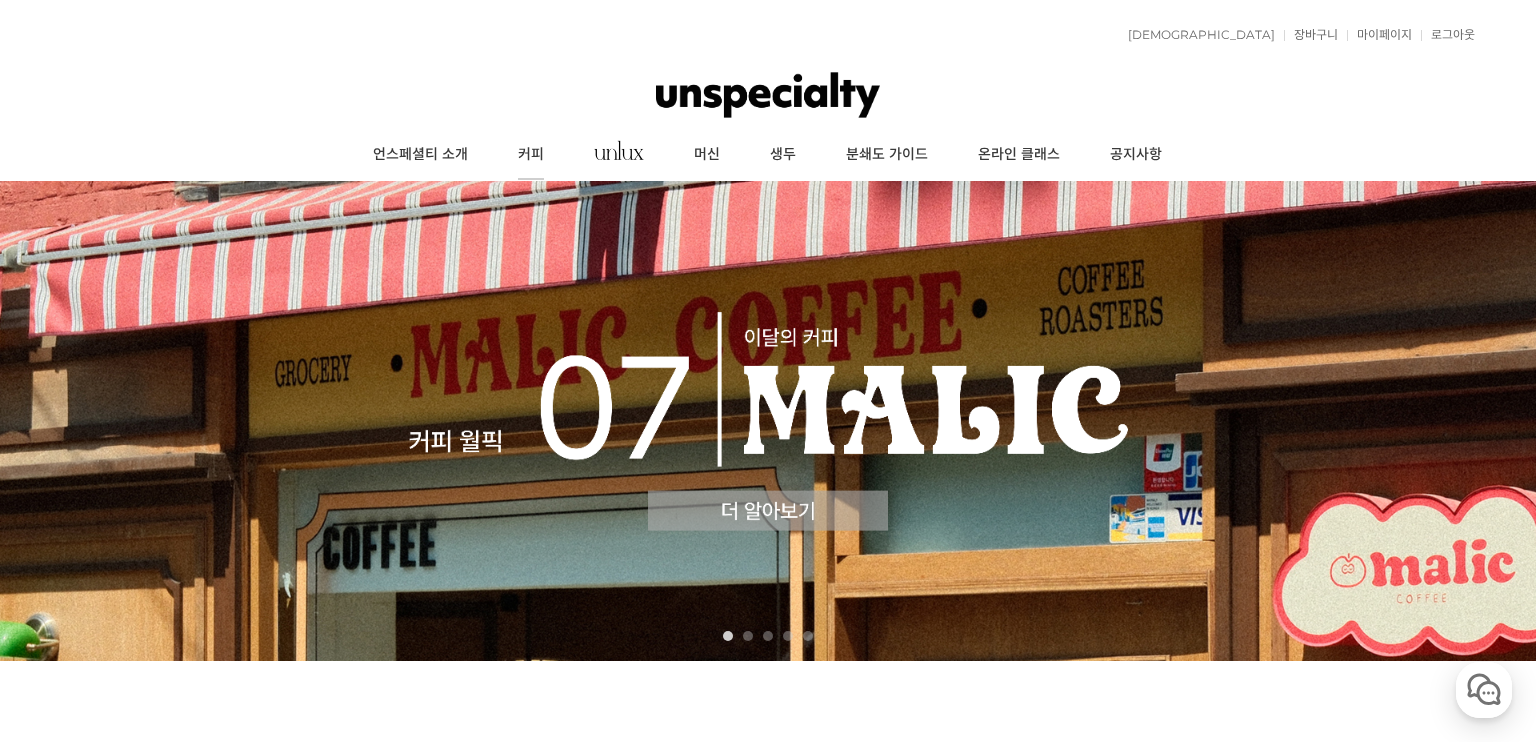 click on "커피" at bounding box center (531, 155) 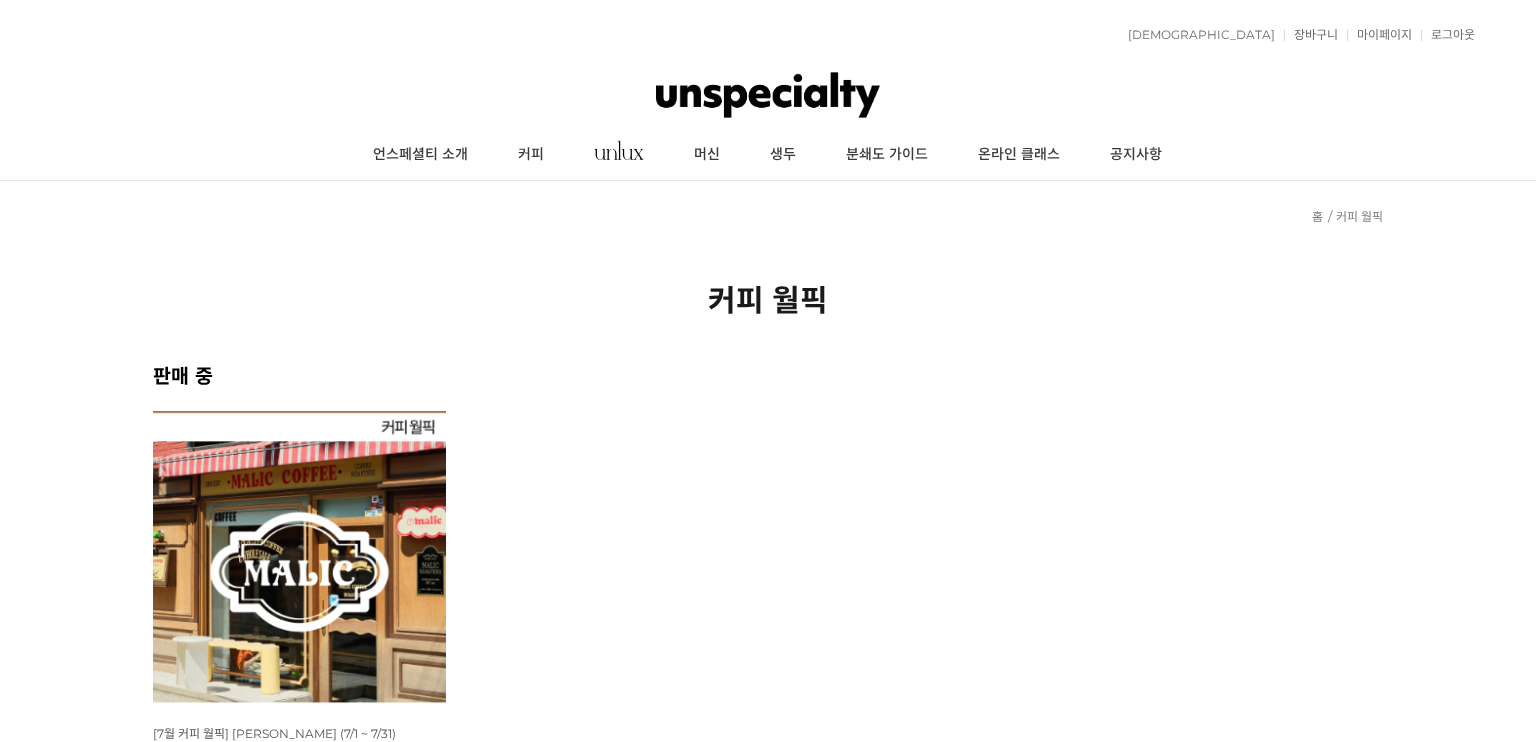 scroll, scrollTop: 0, scrollLeft: 0, axis: both 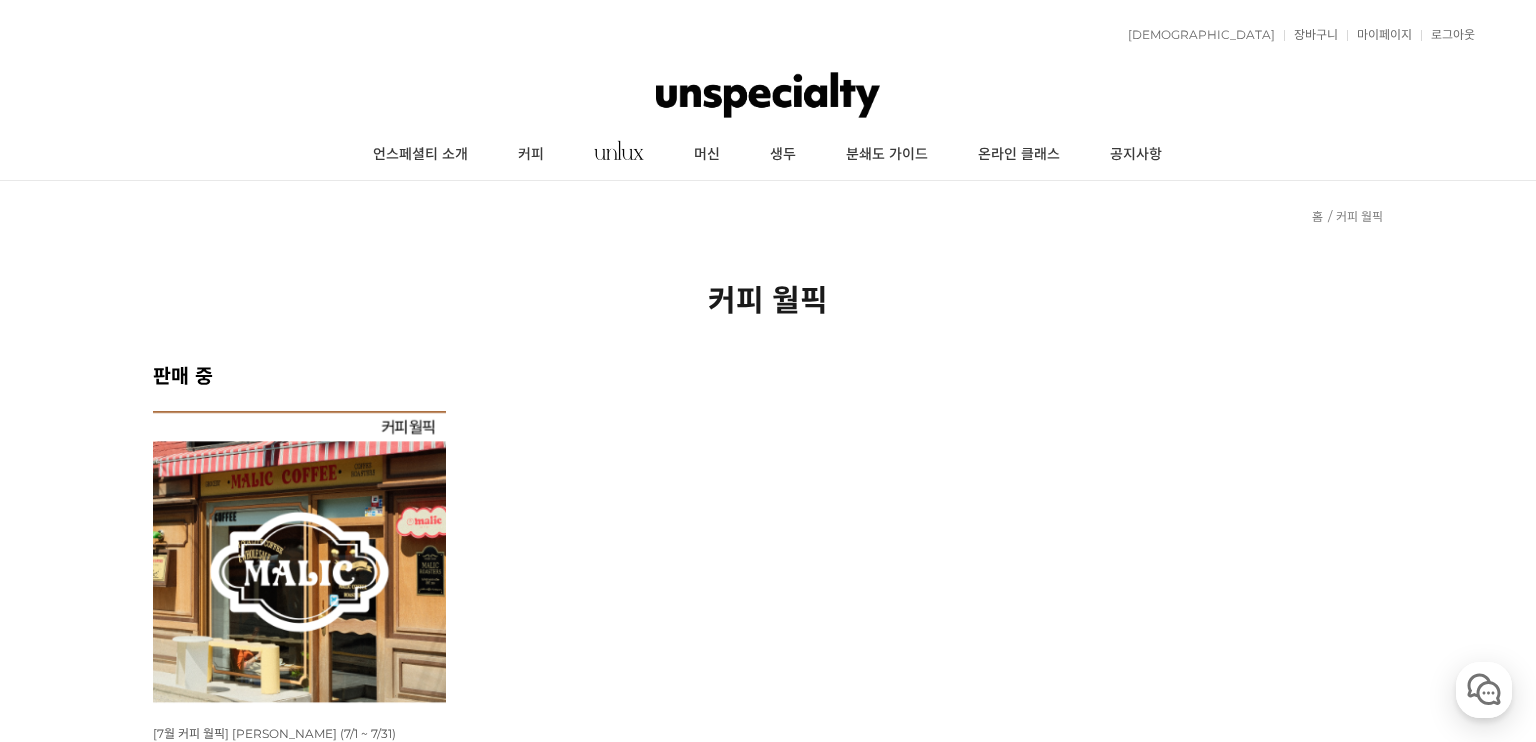 click at bounding box center [299, 557] 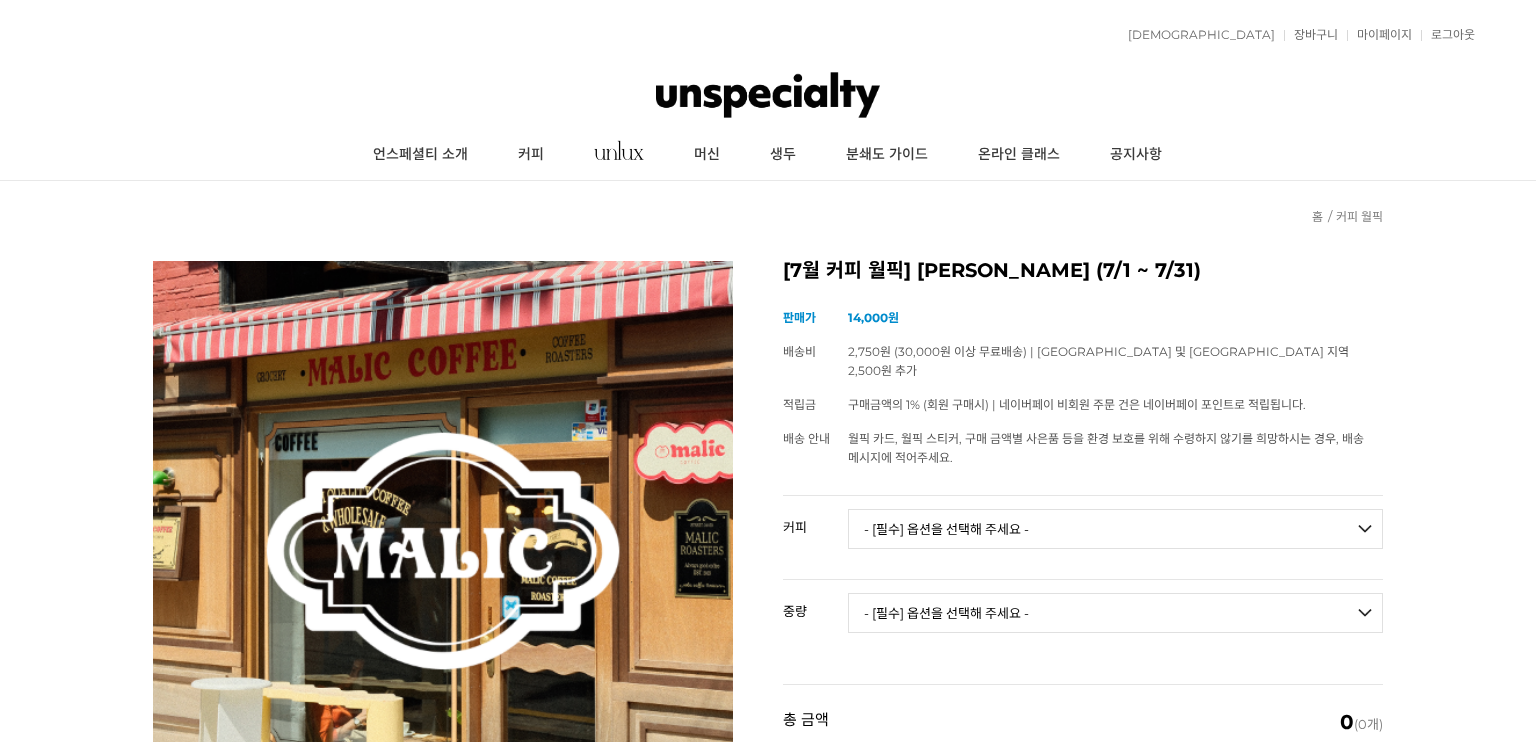 scroll, scrollTop: 0, scrollLeft: 0, axis: both 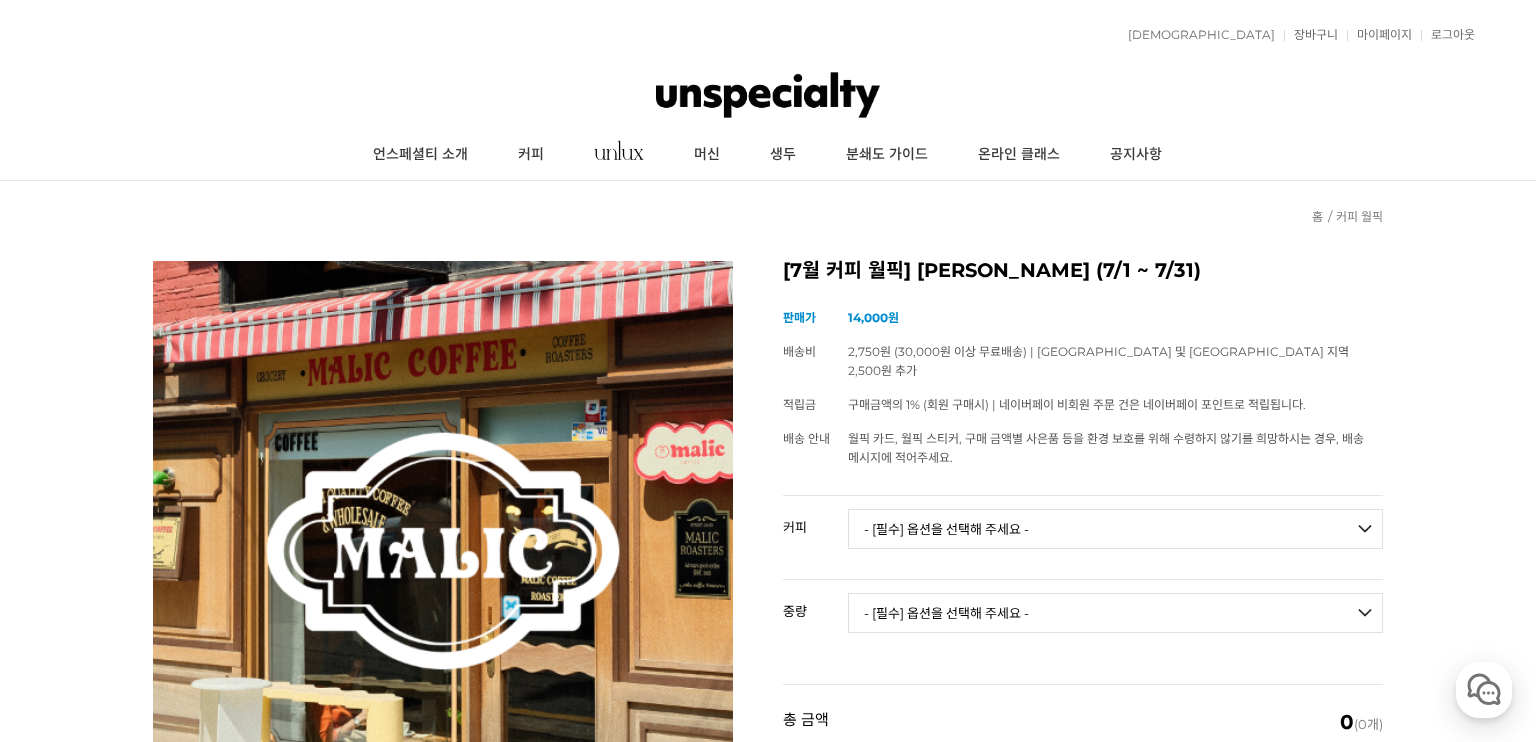 click at bounding box center (768, 95) 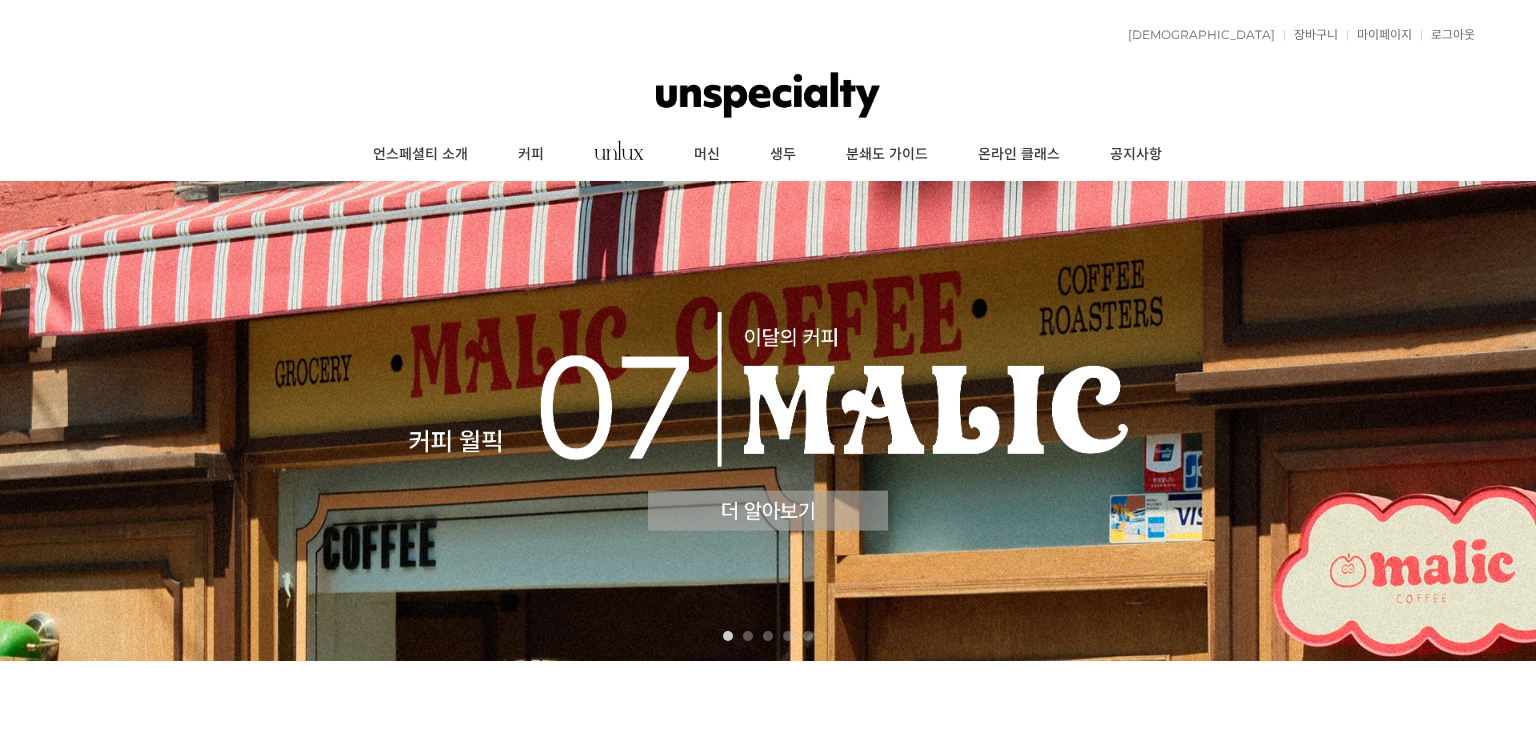 scroll, scrollTop: 0, scrollLeft: 0, axis: both 